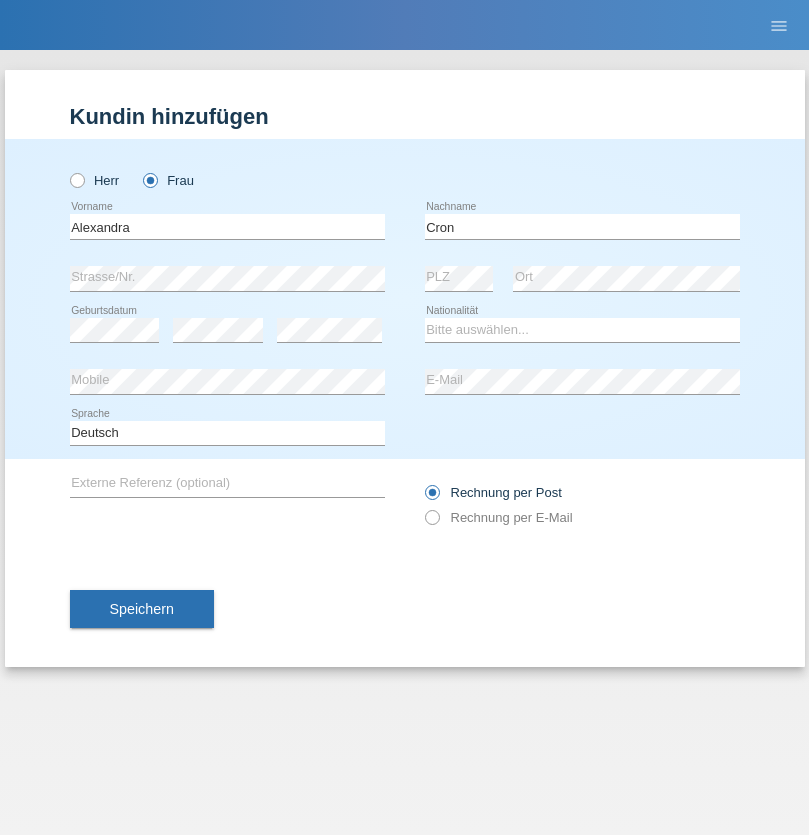 scroll, scrollTop: 0, scrollLeft: 0, axis: both 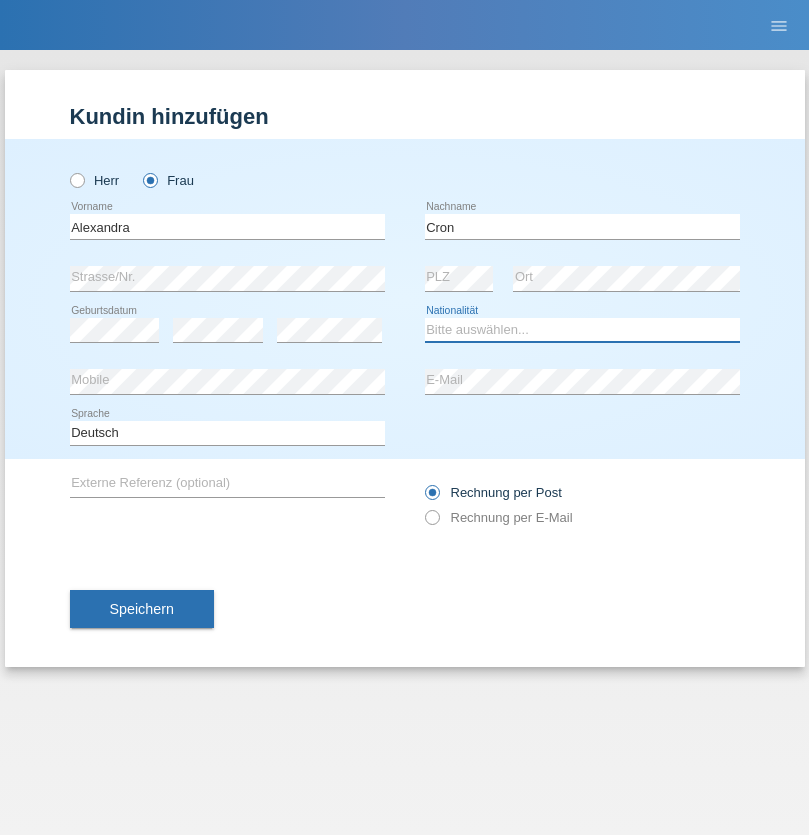 select on "CH" 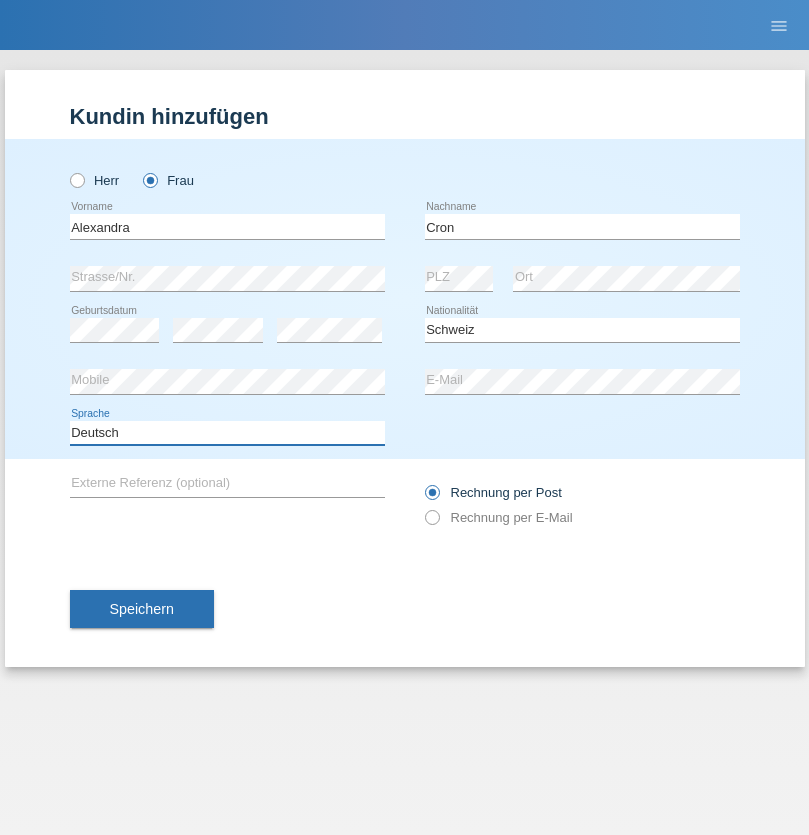 select on "en" 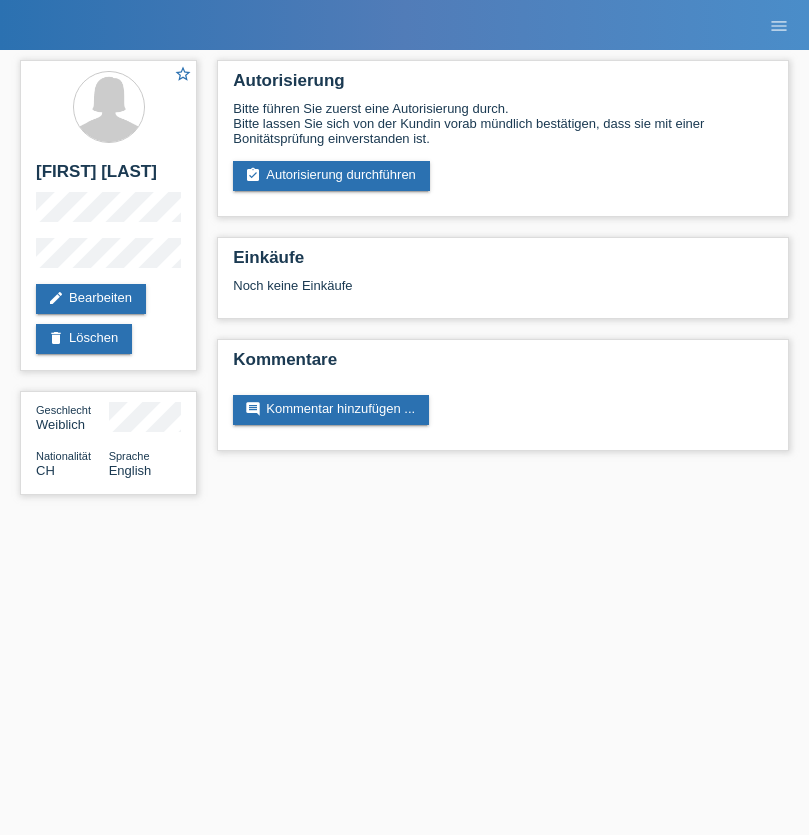 scroll, scrollTop: 0, scrollLeft: 0, axis: both 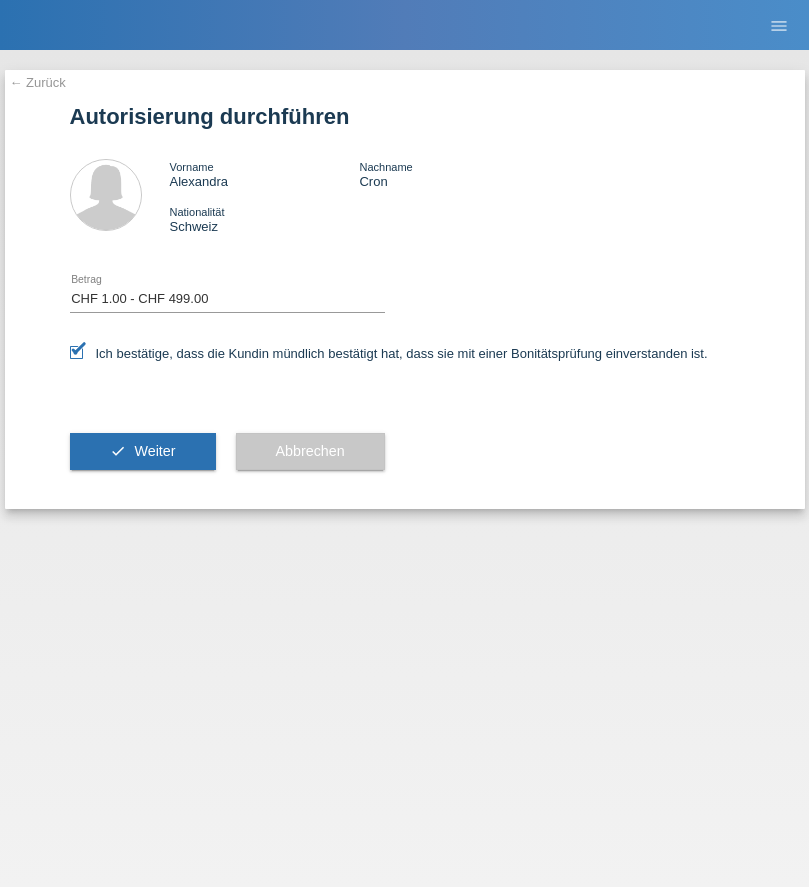 select on "1" 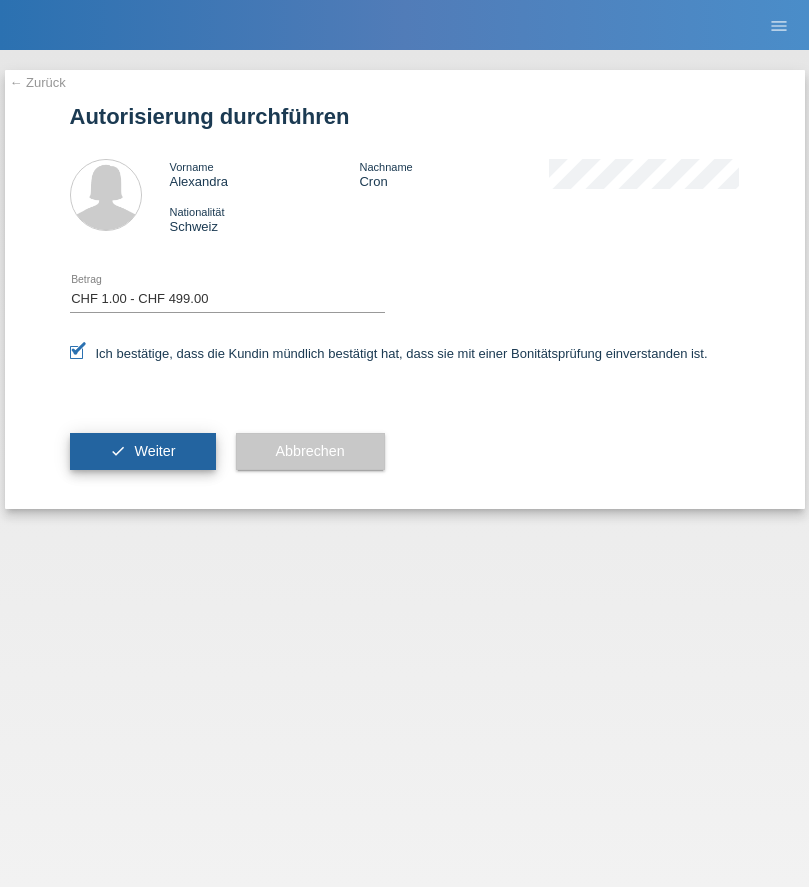 click on "Weiter" at bounding box center [154, 451] 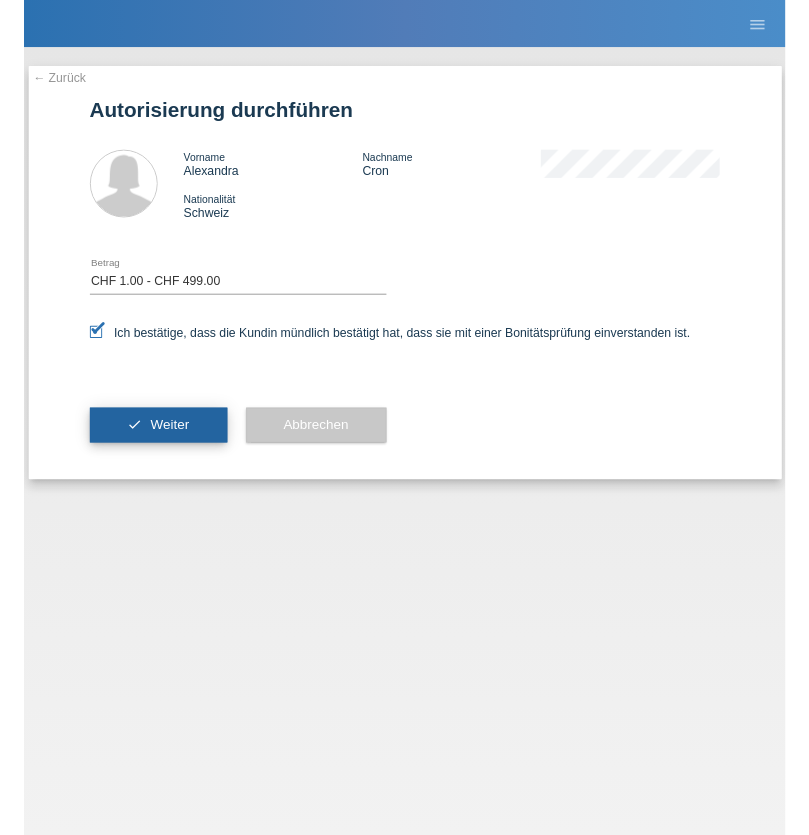 scroll, scrollTop: 0, scrollLeft: 0, axis: both 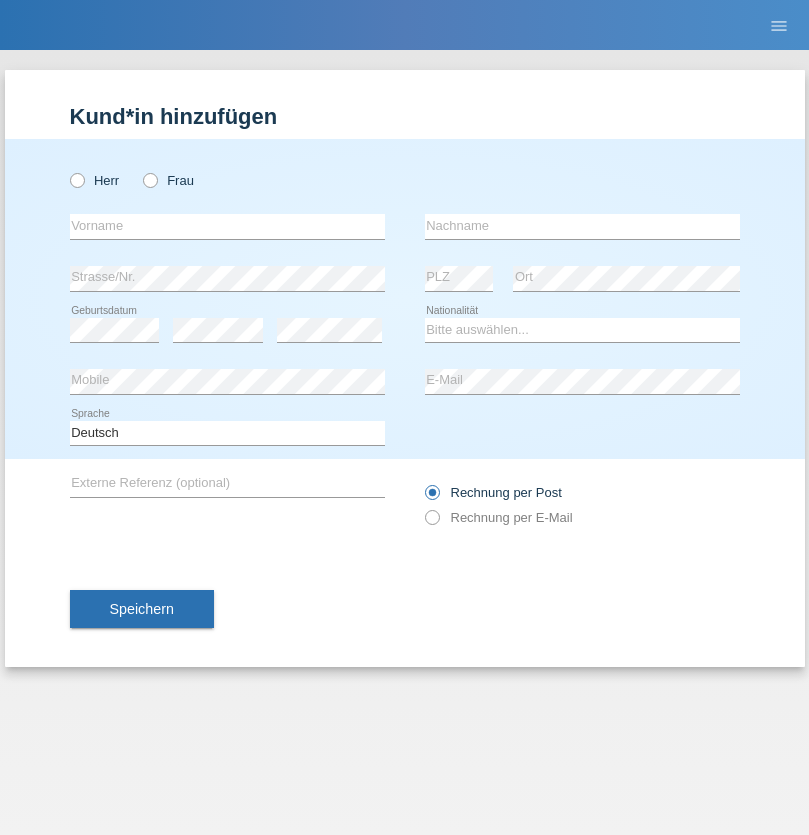 radio on "true" 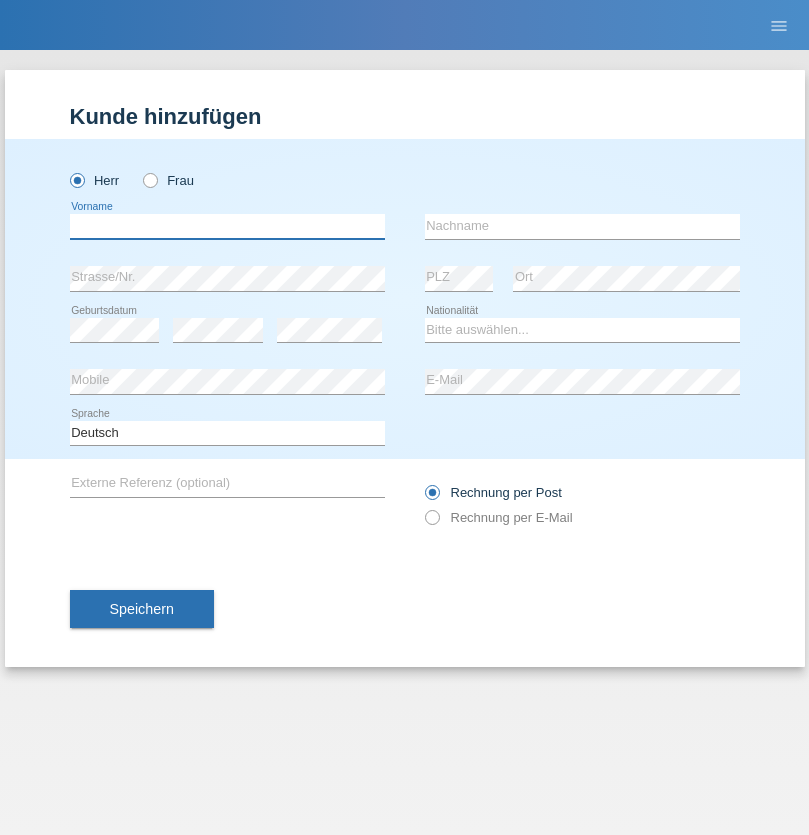 click at bounding box center [227, 226] 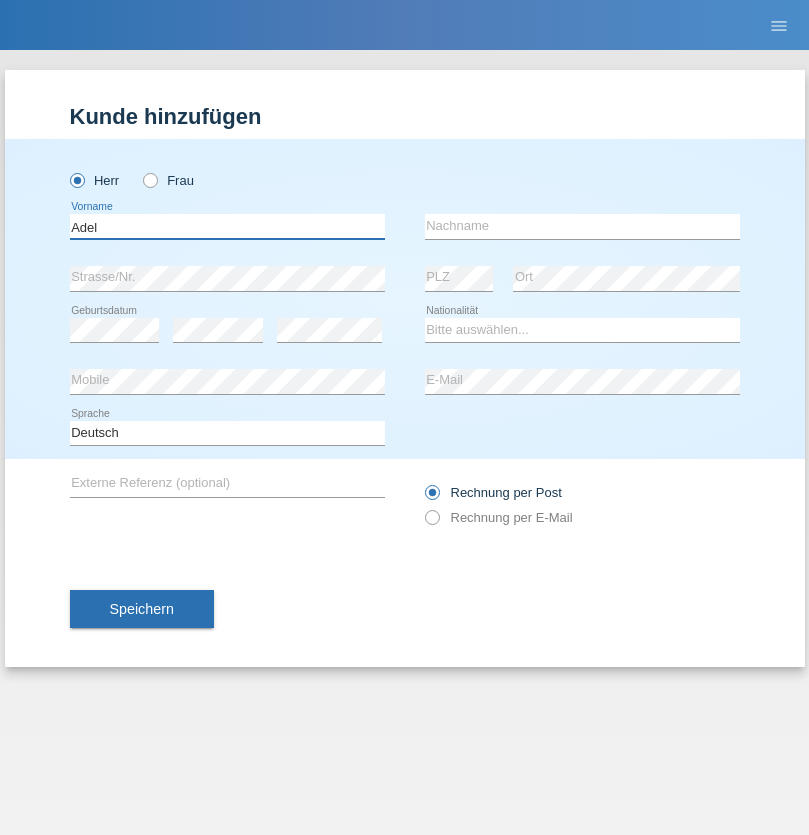 type on "Adel" 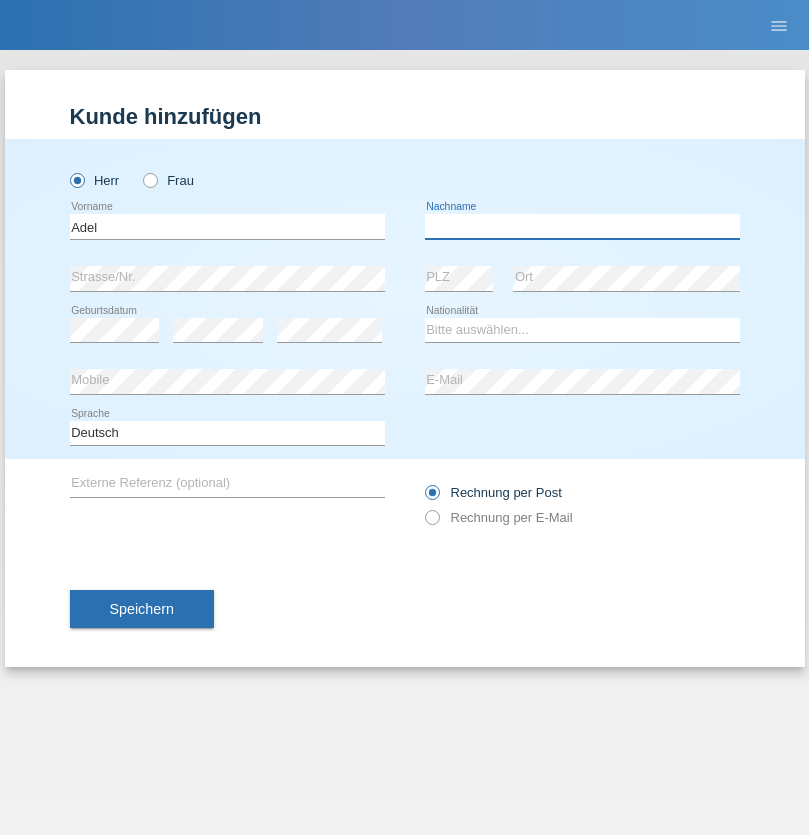 click at bounding box center [582, 226] 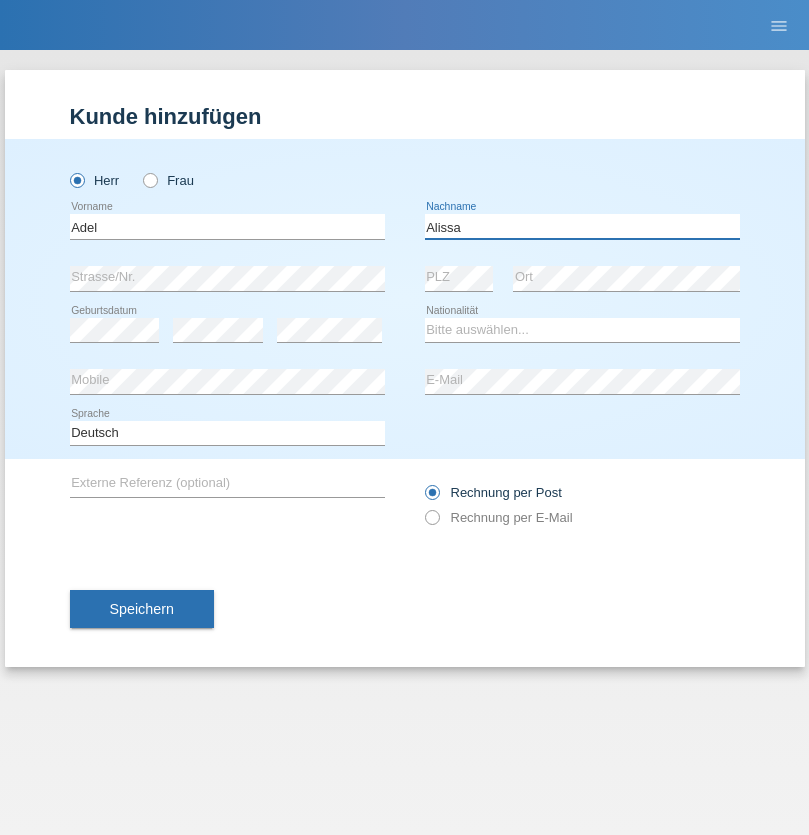 type on "Alissa" 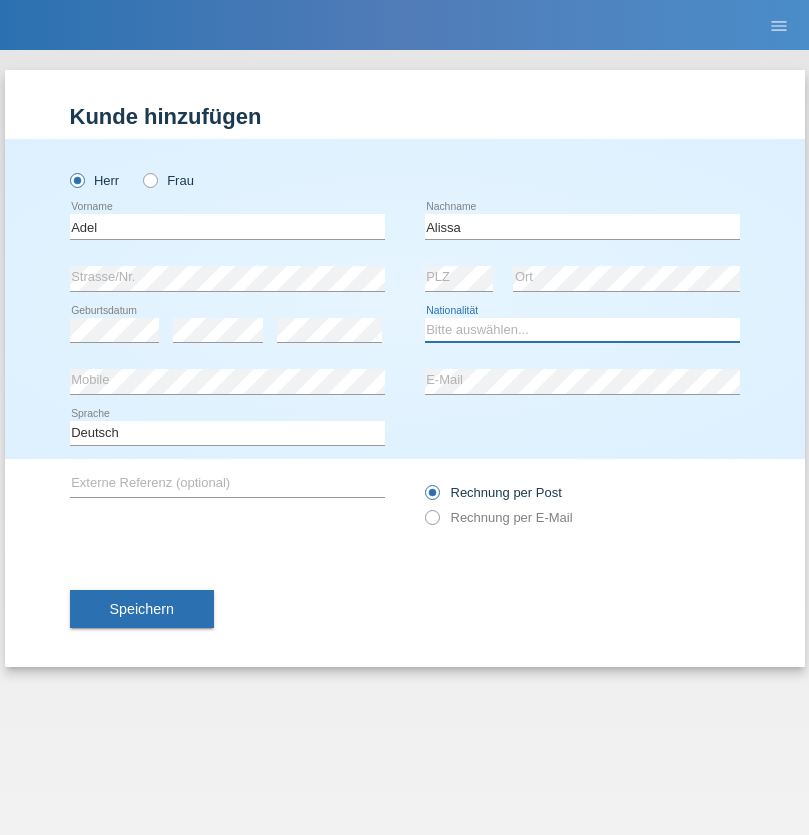 select on "SY" 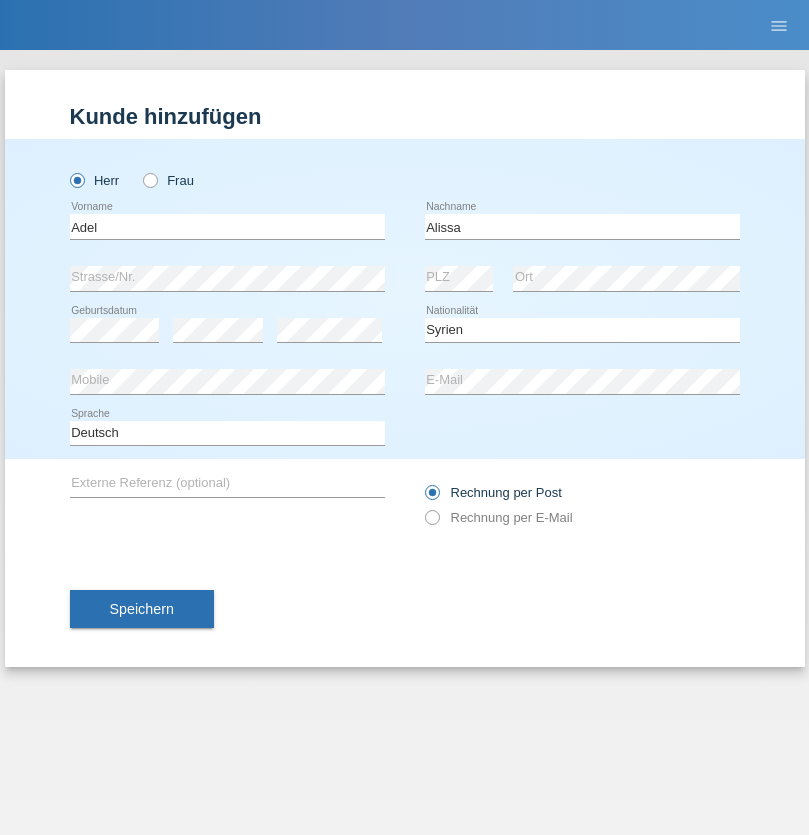 select on "C" 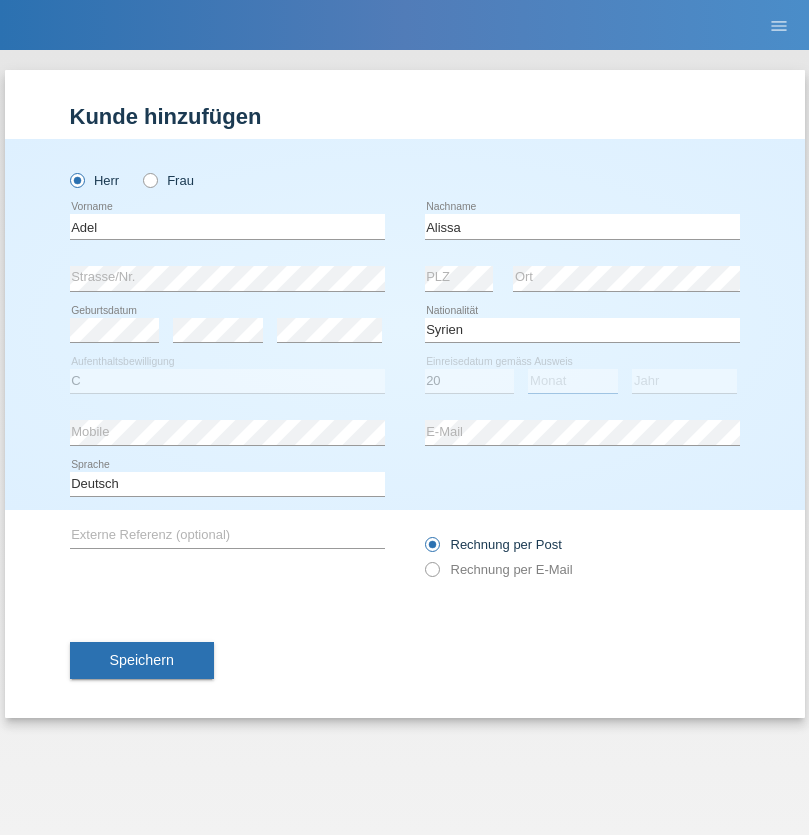 select on "09" 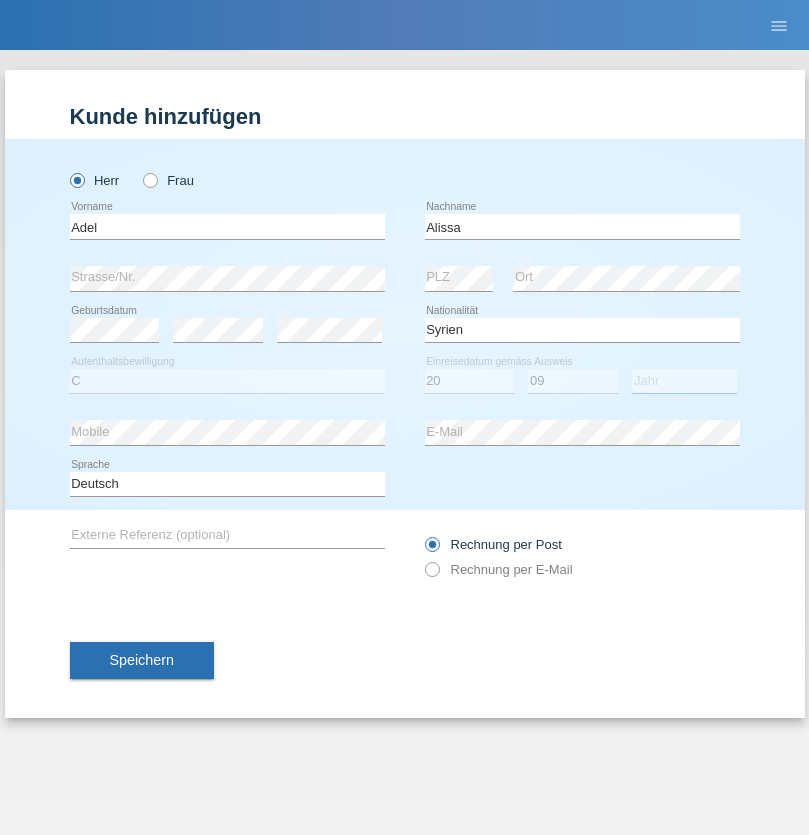 select on "2018" 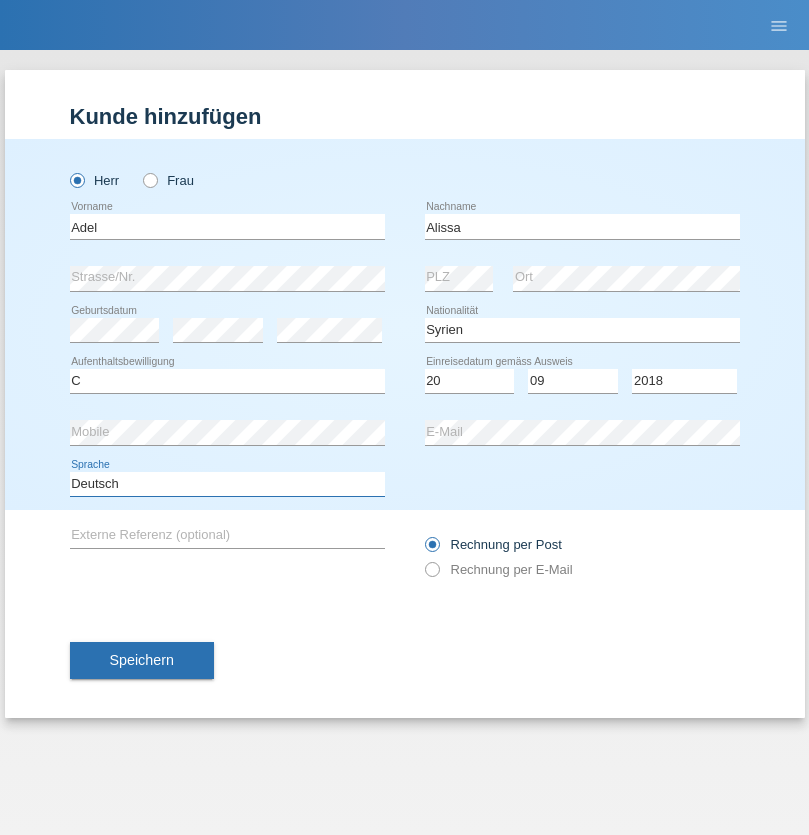 select on "en" 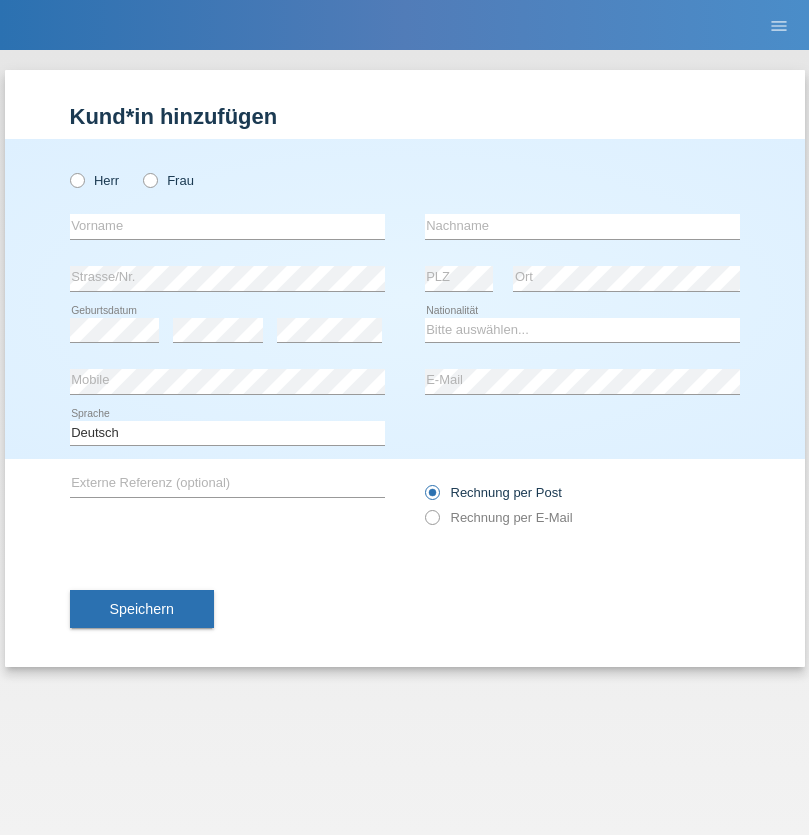 scroll, scrollTop: 0, scrollLeft: 0, axis: both 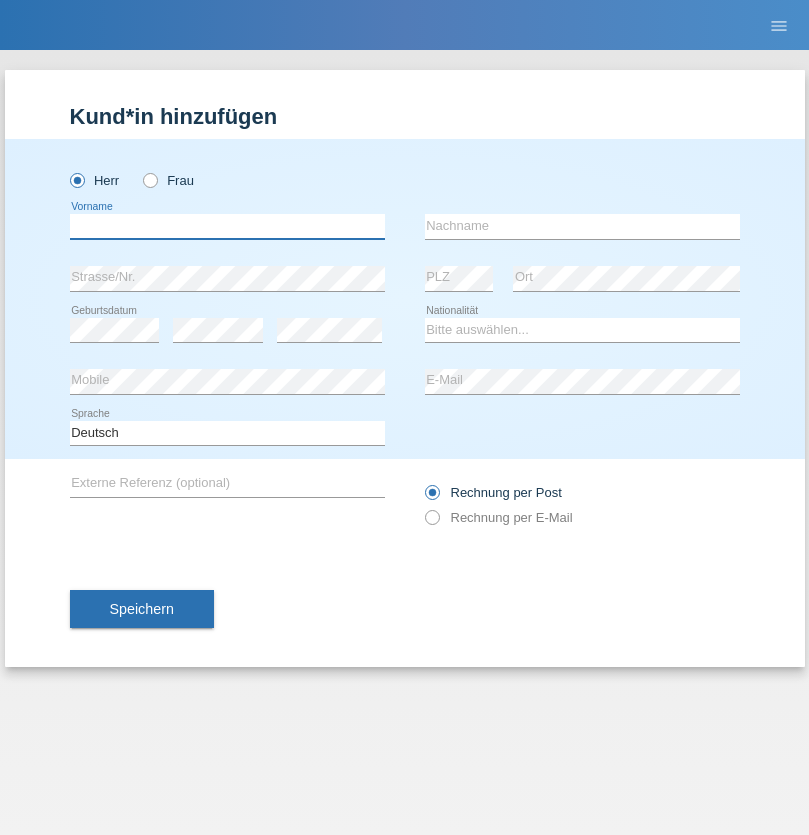 click at bounding box center [227, 226] 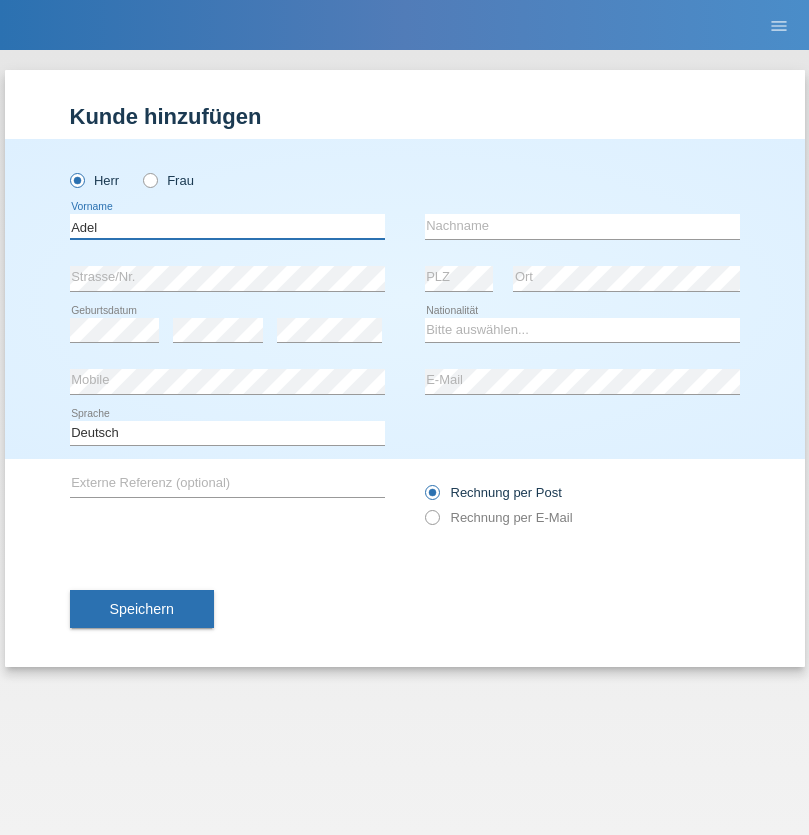 type on "Adel" 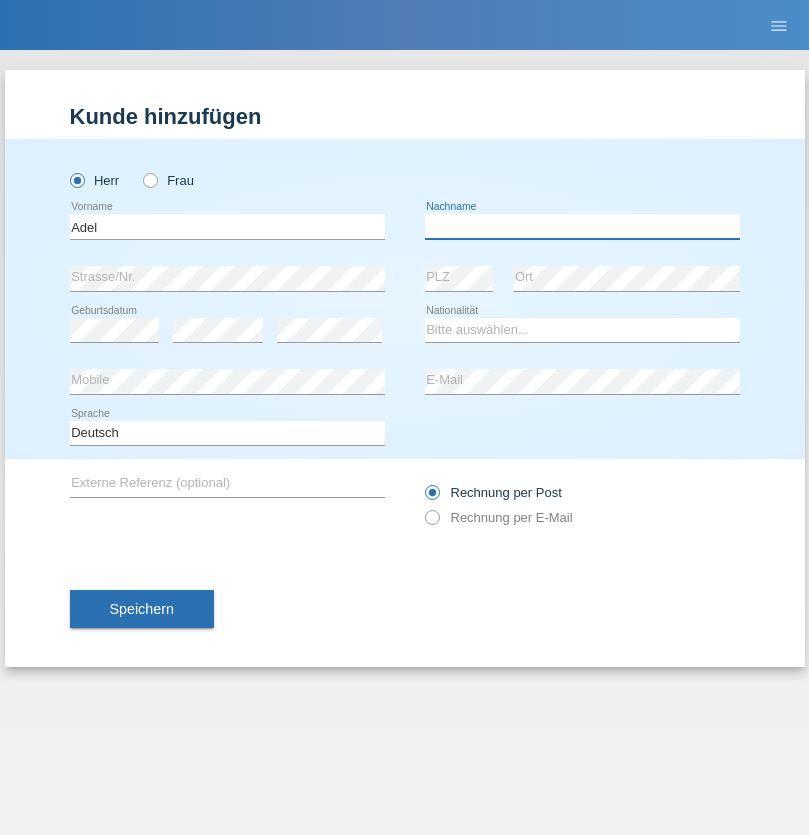 click at bounding box center [582, 226] 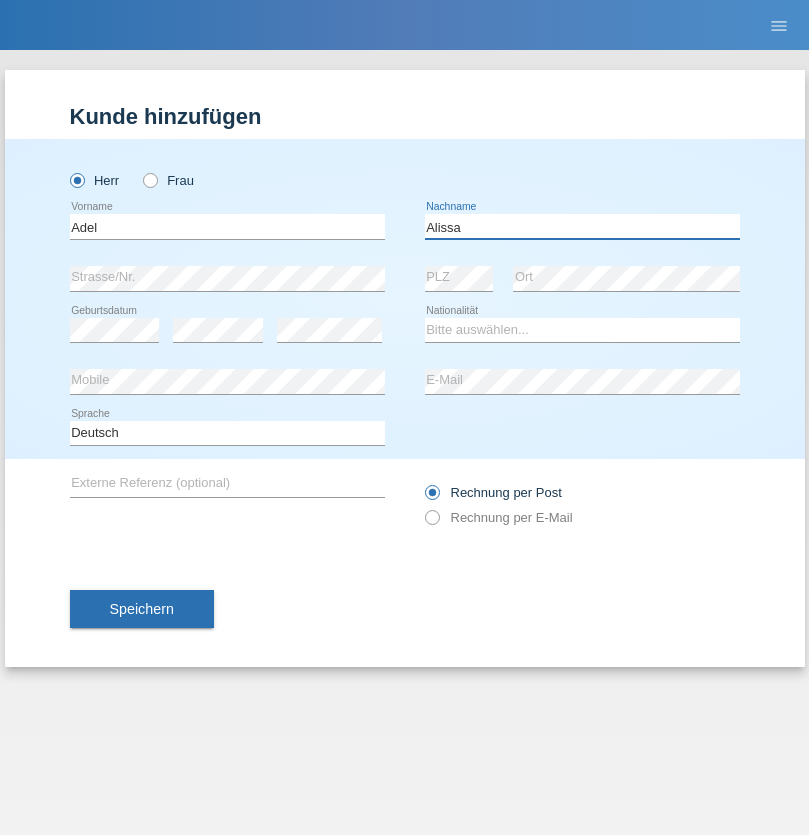 type on "Alissa" 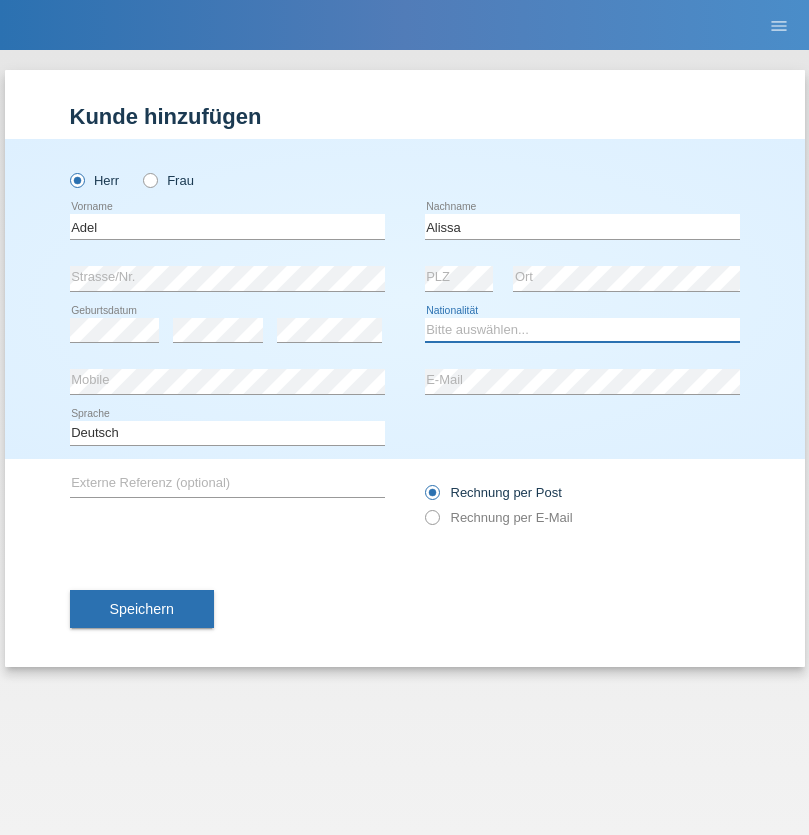 select on "SY" 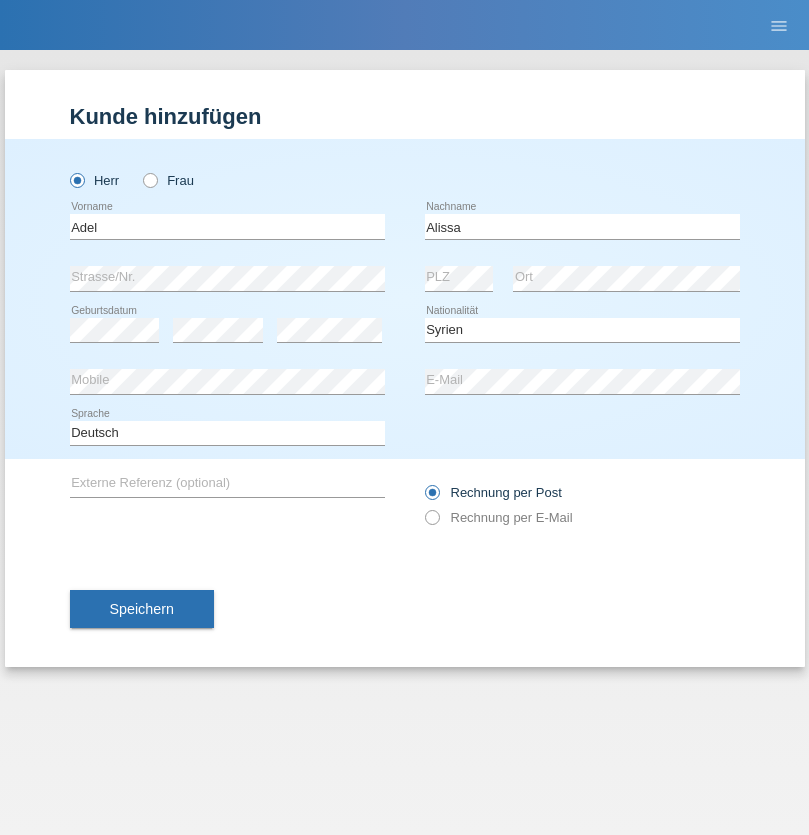 select on "C" 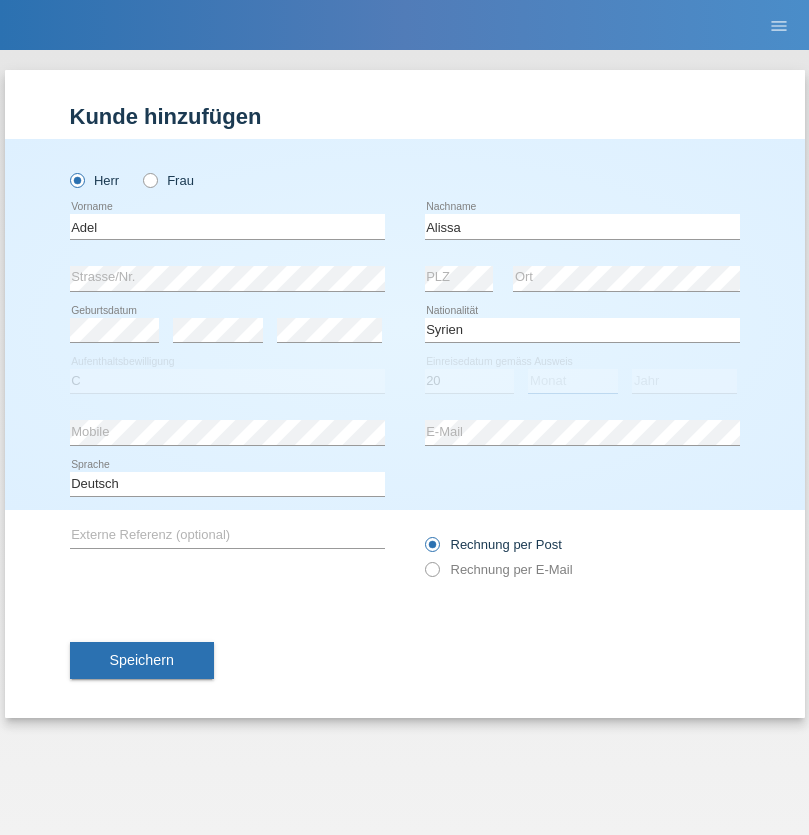 select on "09" 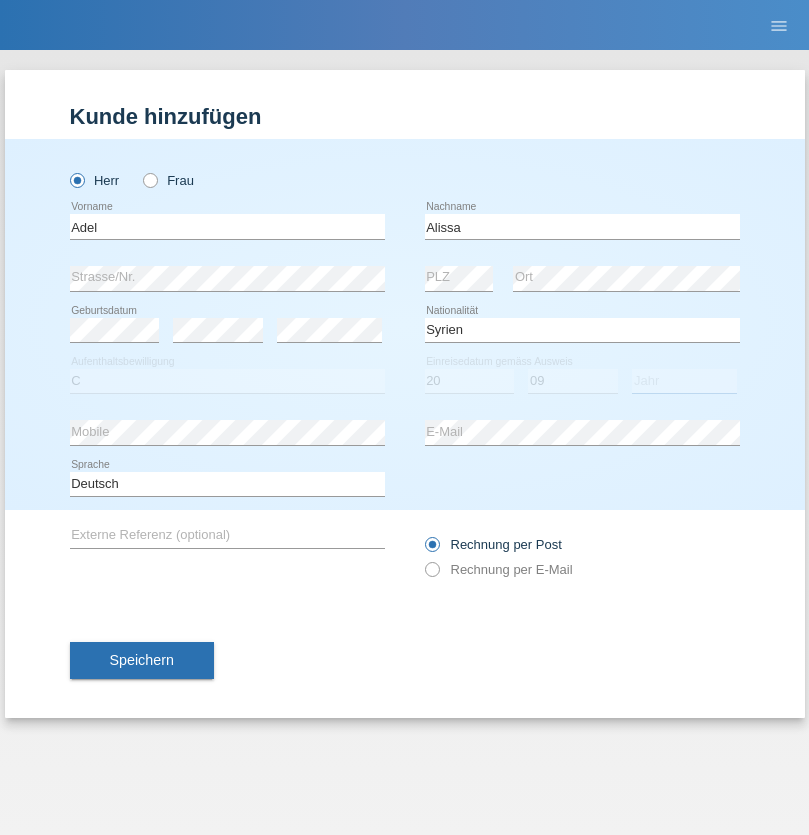 select on "2018" 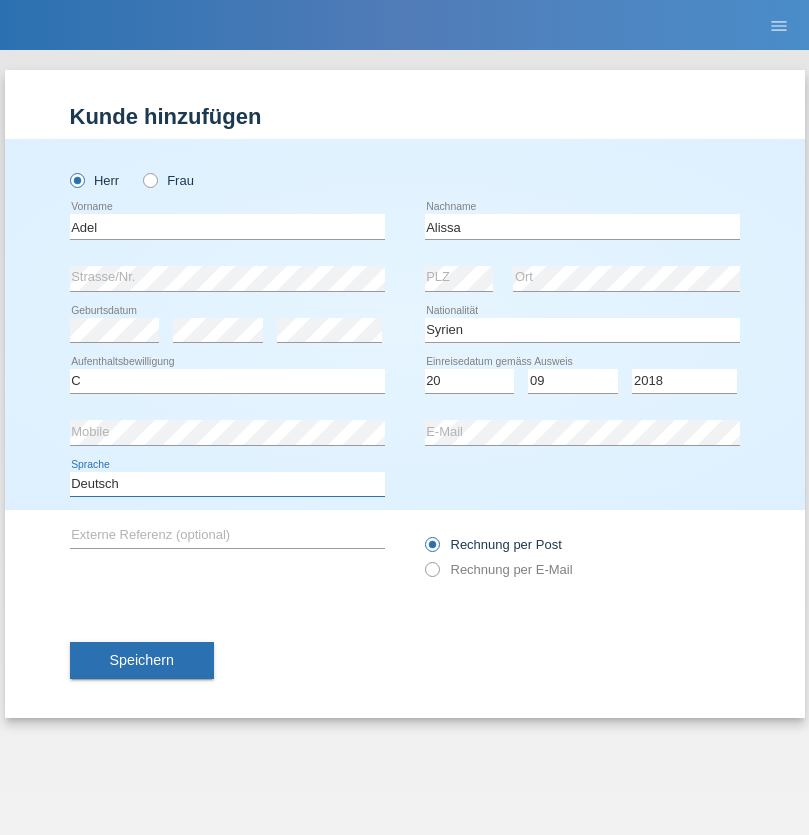 select on "en" 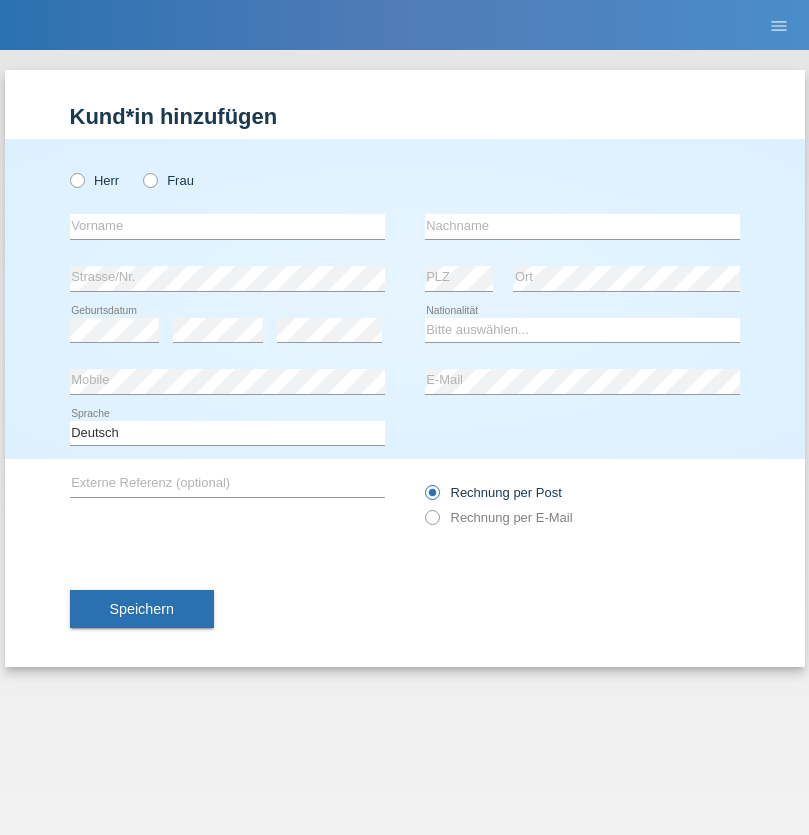 scroll, scrollTop: 0, scrollLeft: 0, axis: both 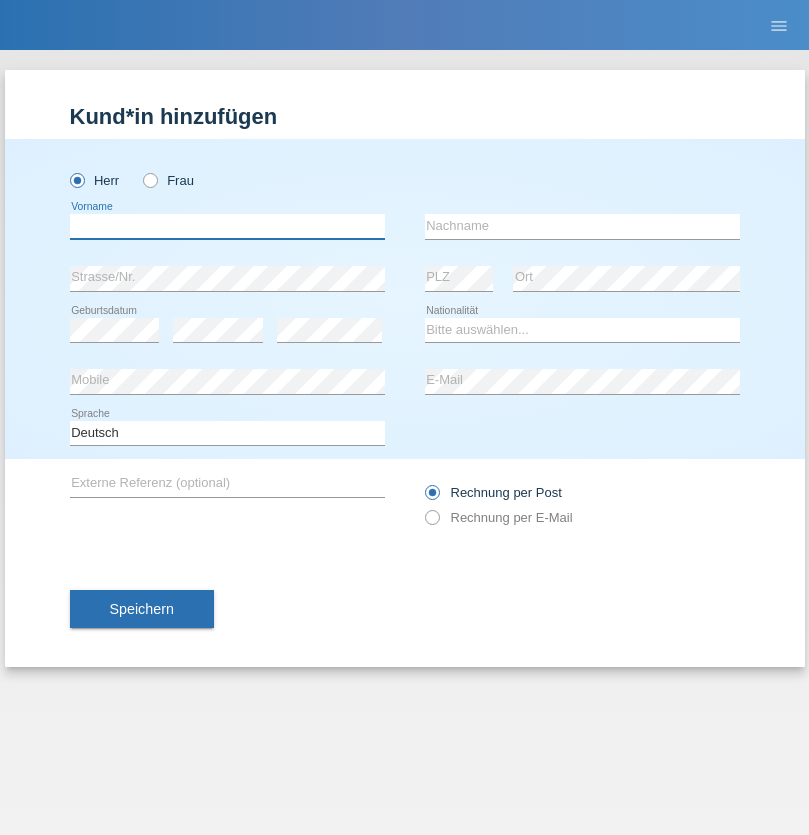 click at bounding box center [227, 226] 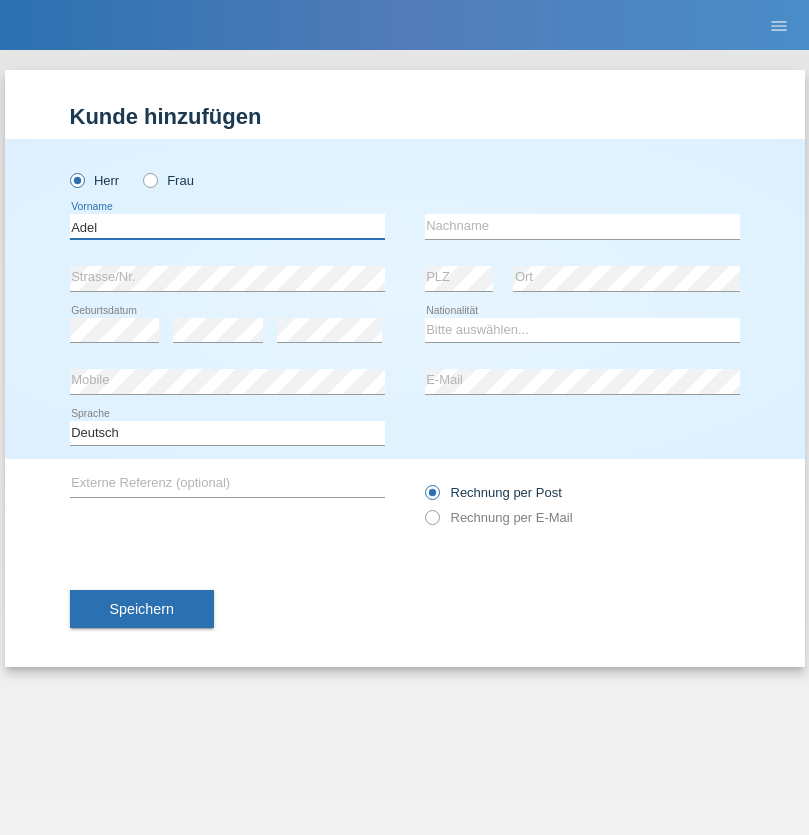 type on "Adel" 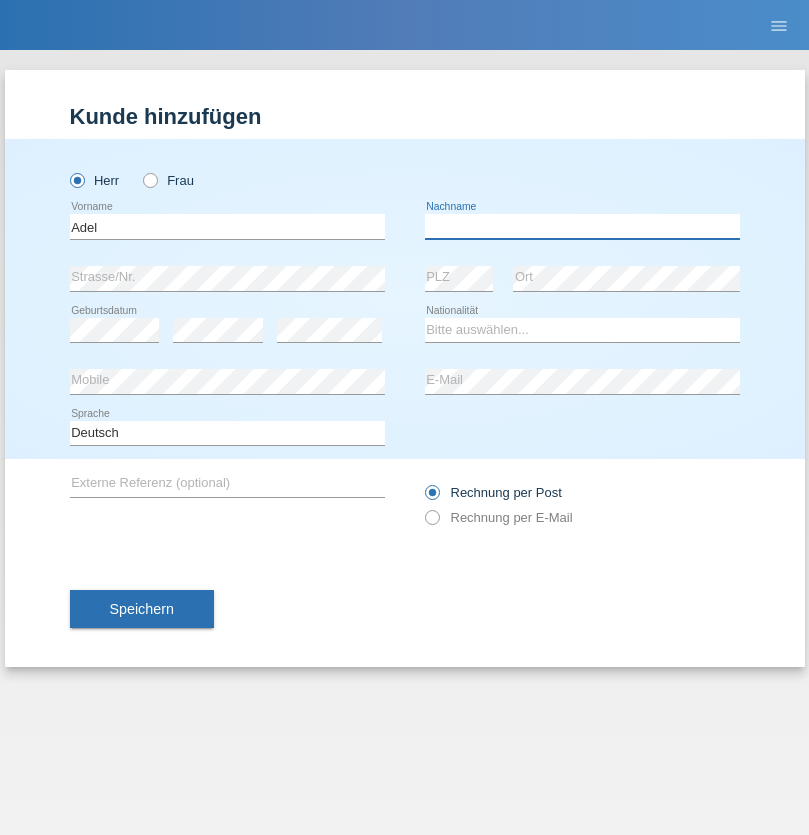 click at bounding box center (582, 226) 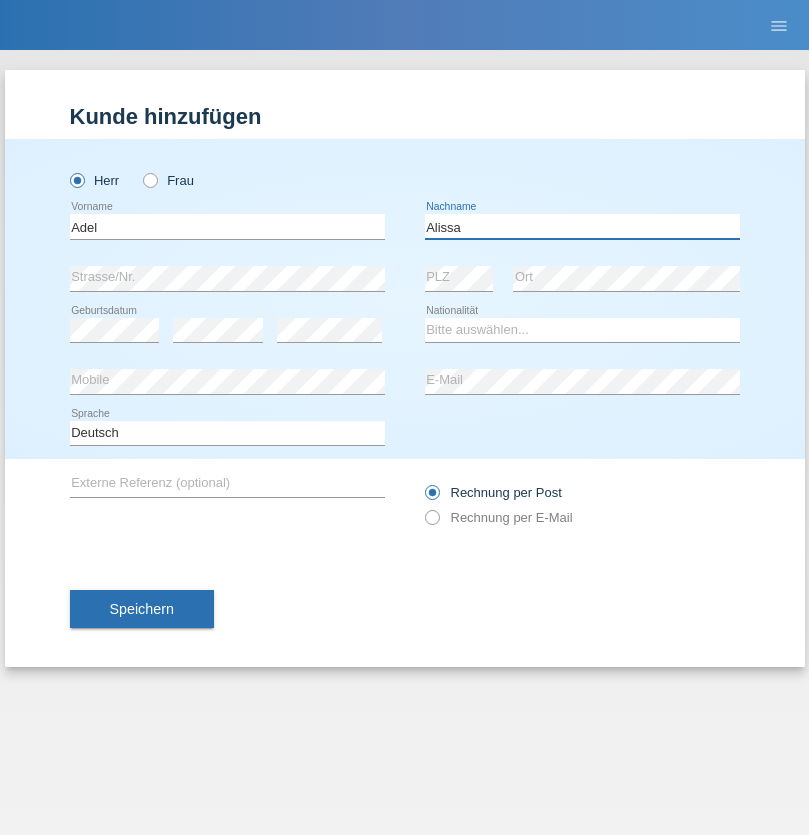 type on "Alissa" 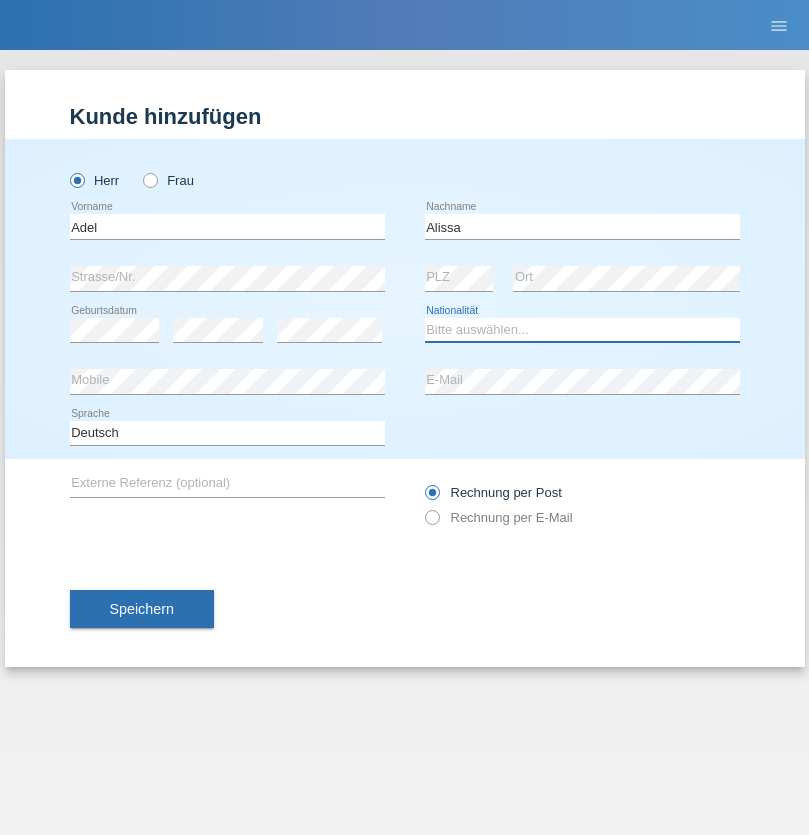 select on "SY" 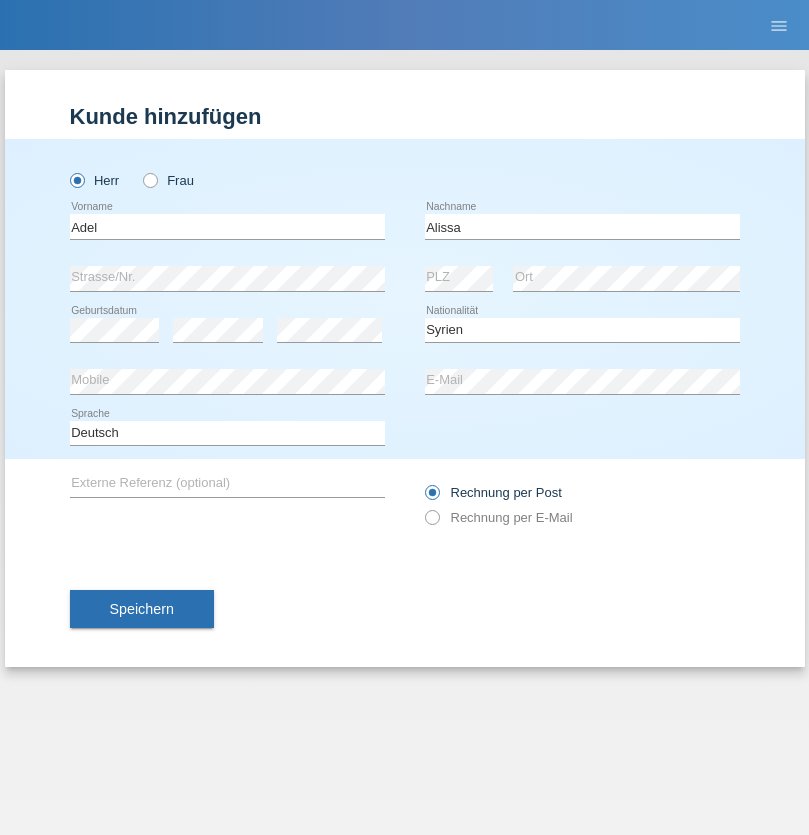 select on "C" 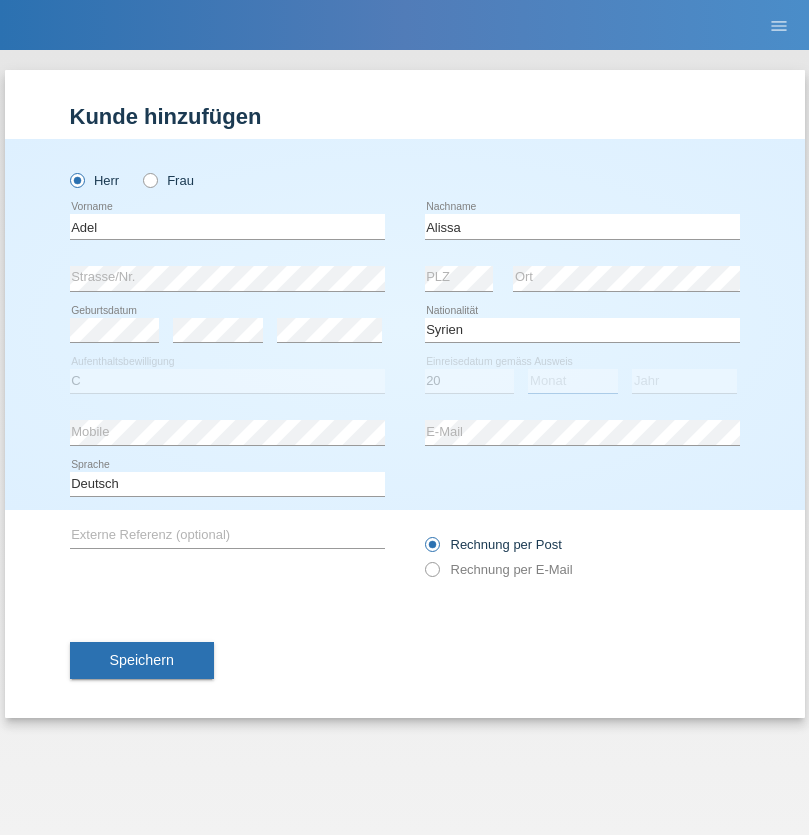 select on "09" 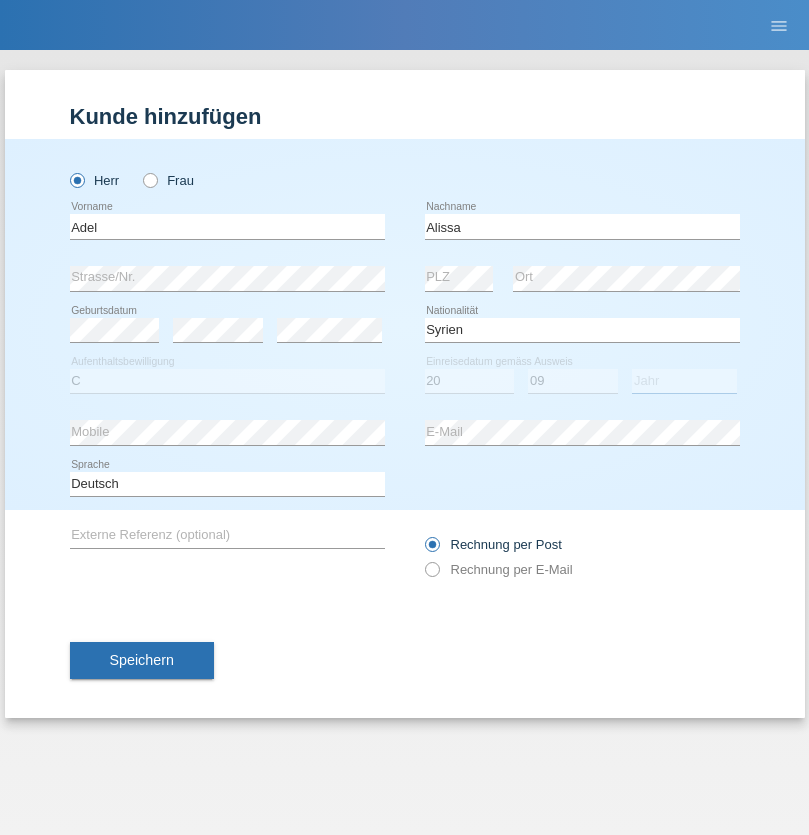 select on "2018" 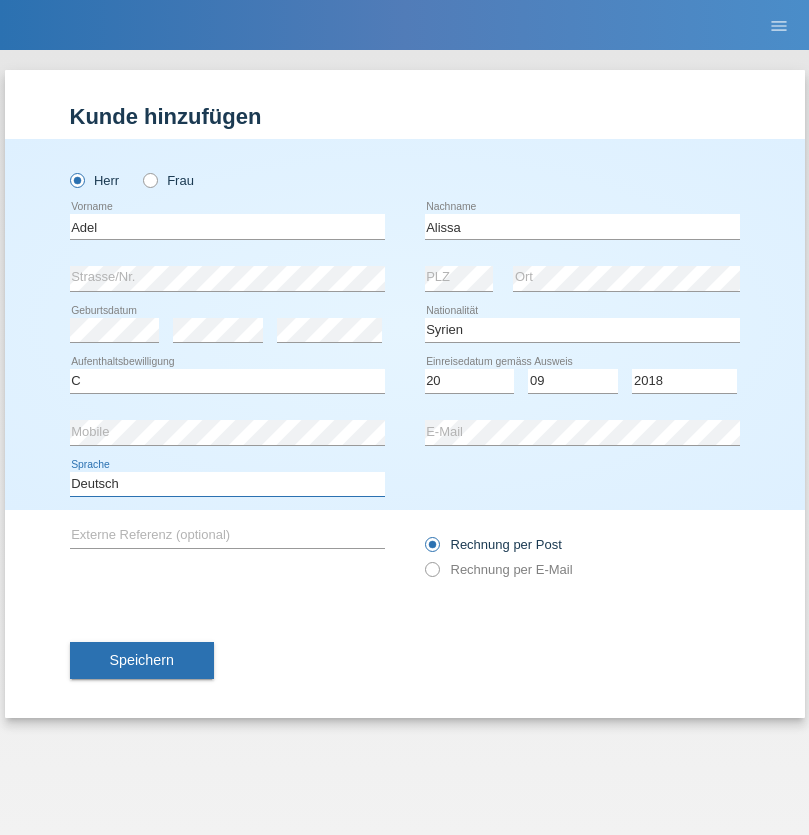 select on "en" 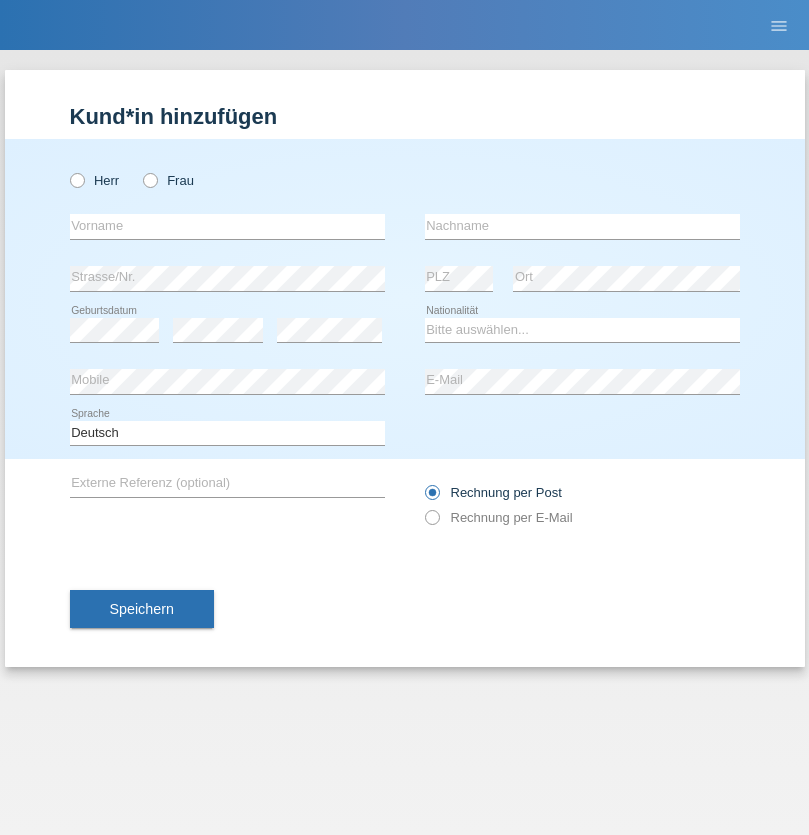 scroll, scrollTop: 0, scrollLeft: 0, axis: both 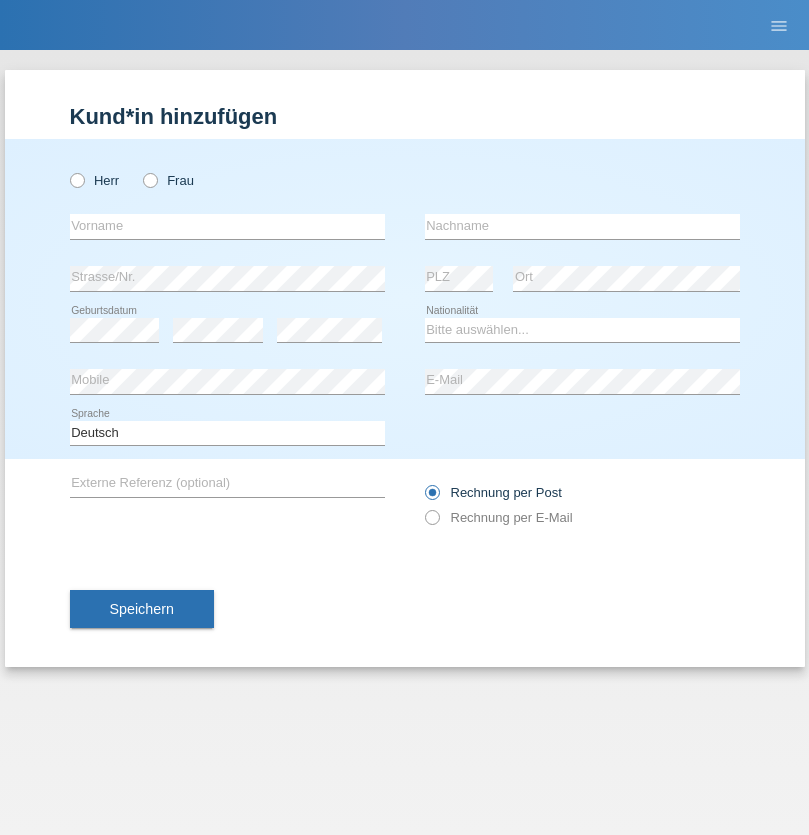 radio on "true" 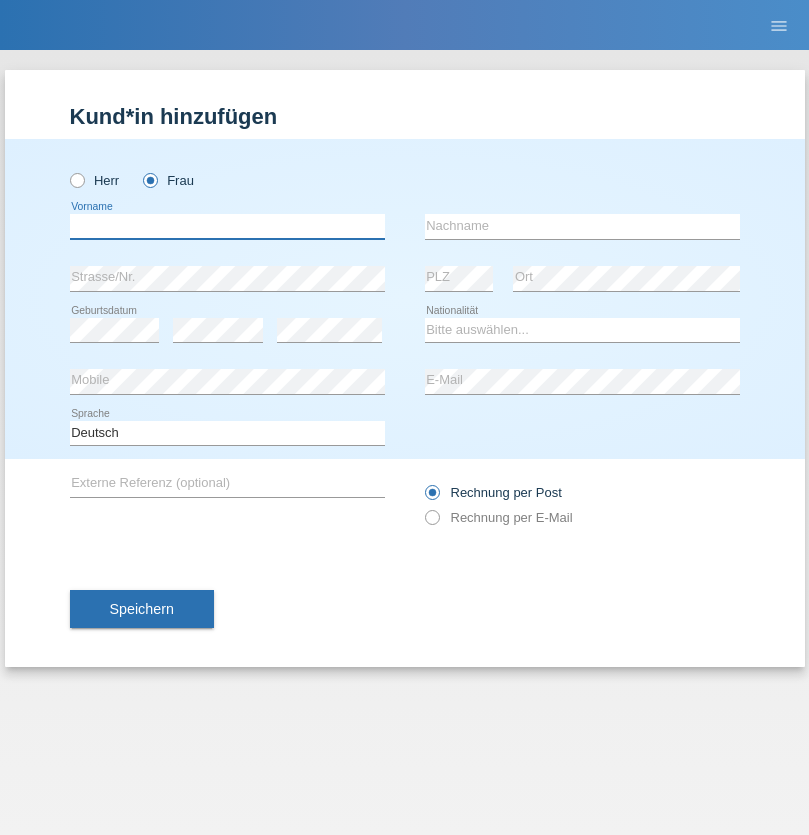 click at bounding box center [227, 226] 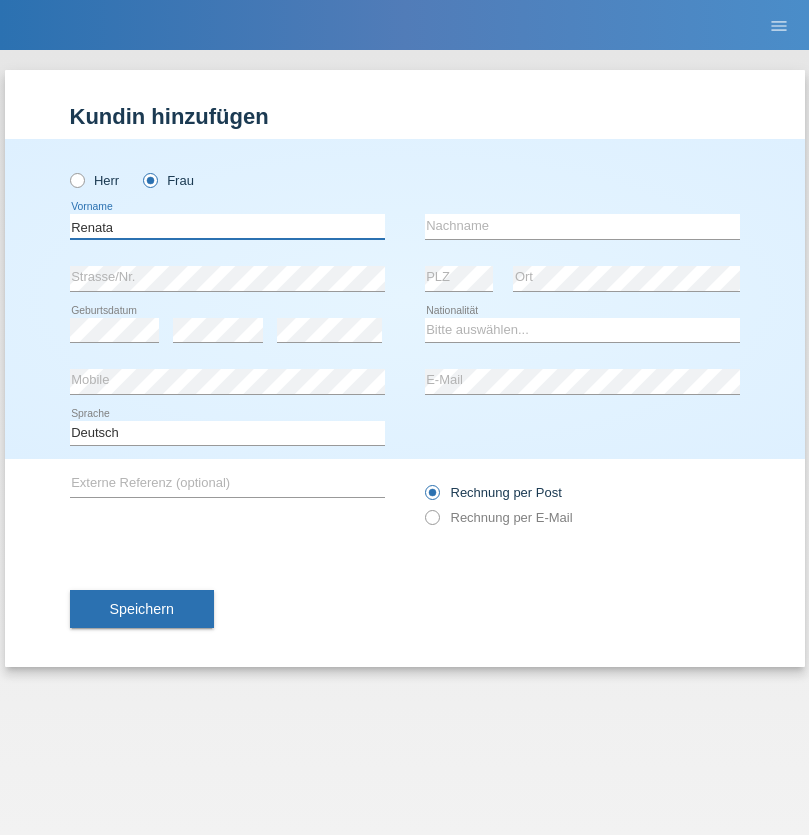 type on "Renata" 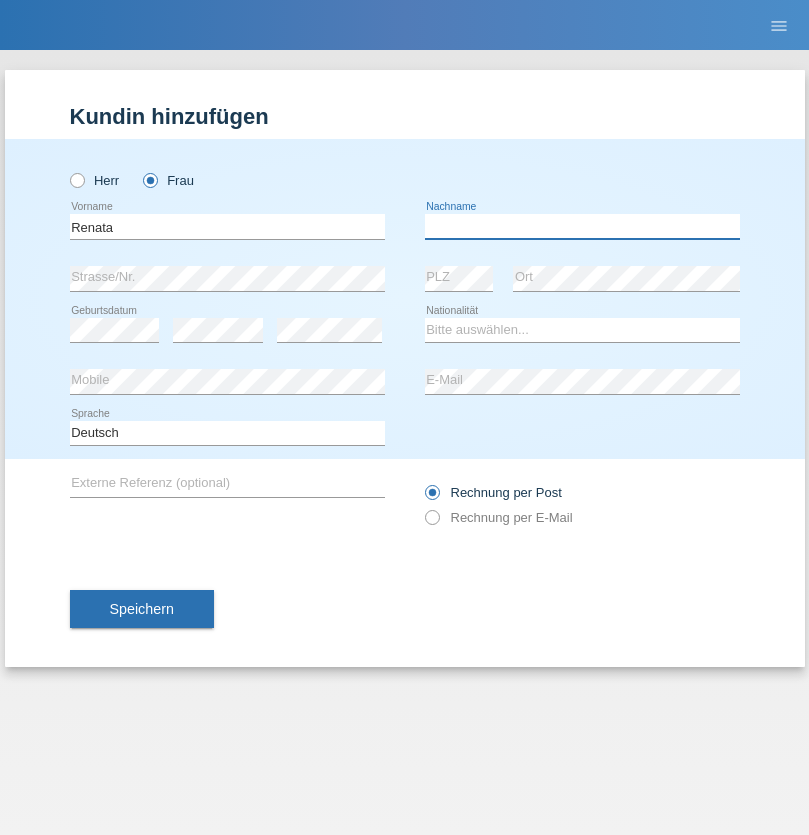 click at bounding box center [582, 226] 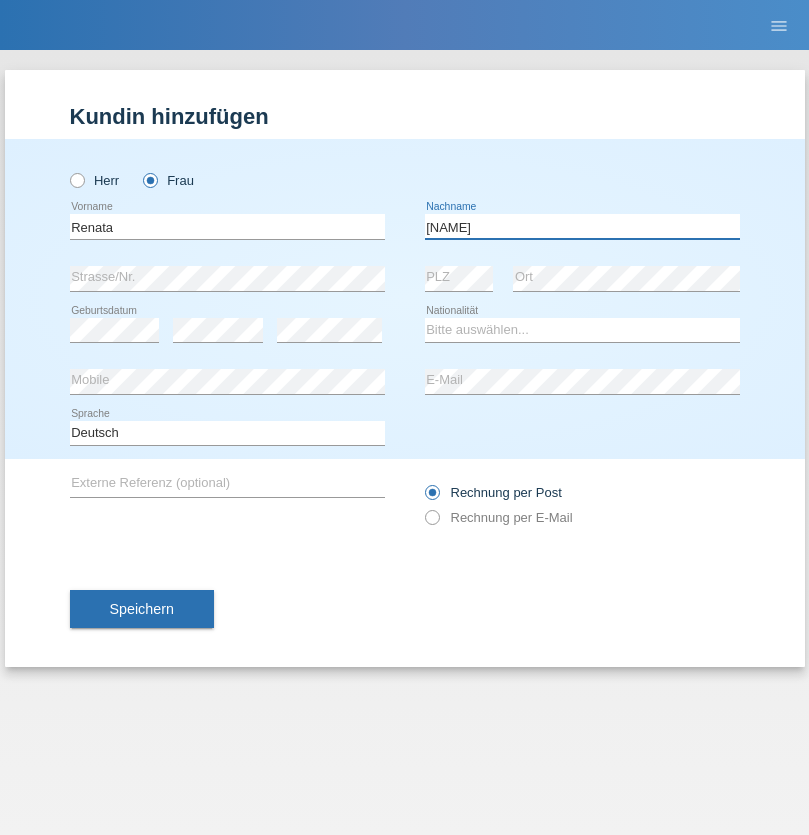 type on "[NAME]" 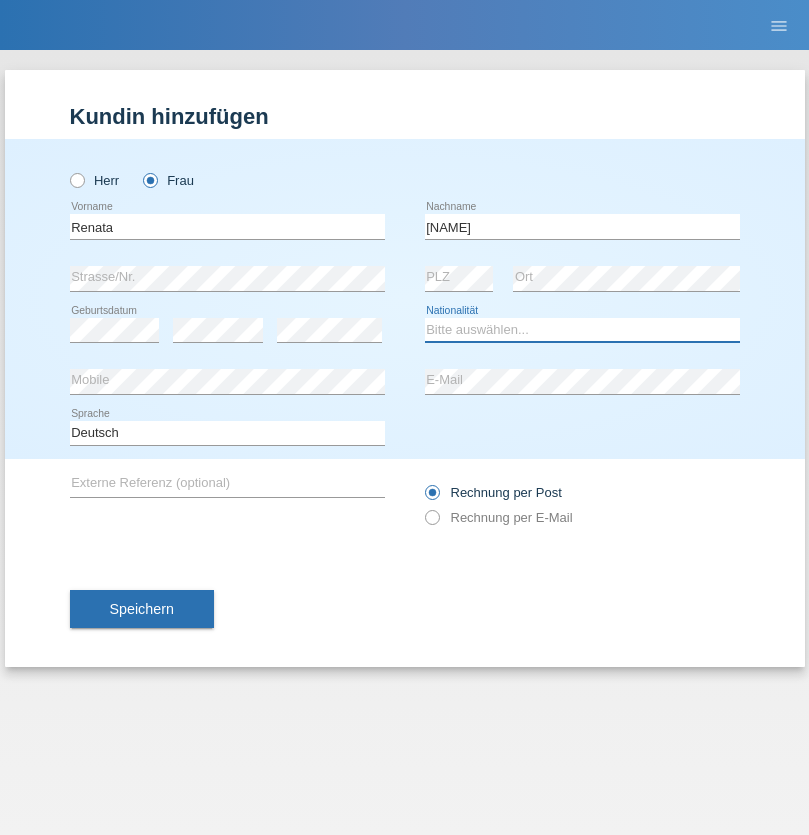 select on "HU" 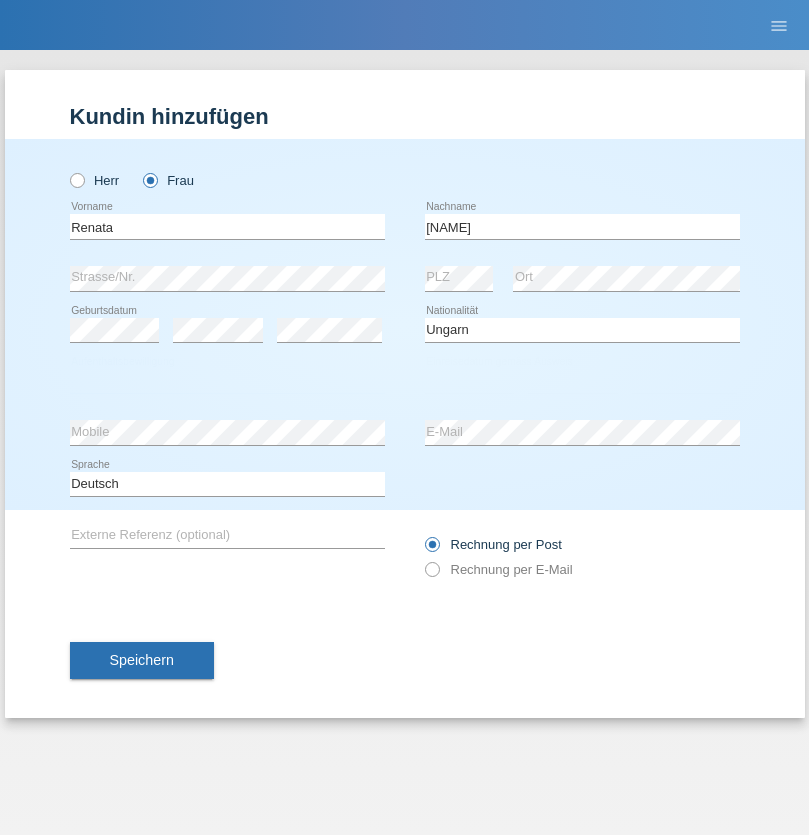 select on "C" 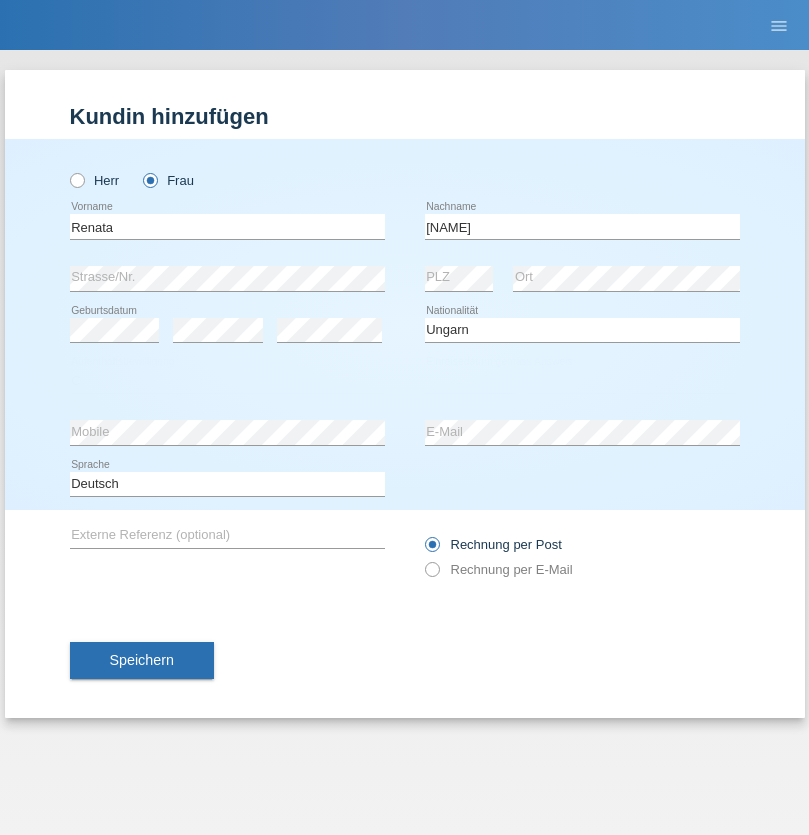 select on "21" 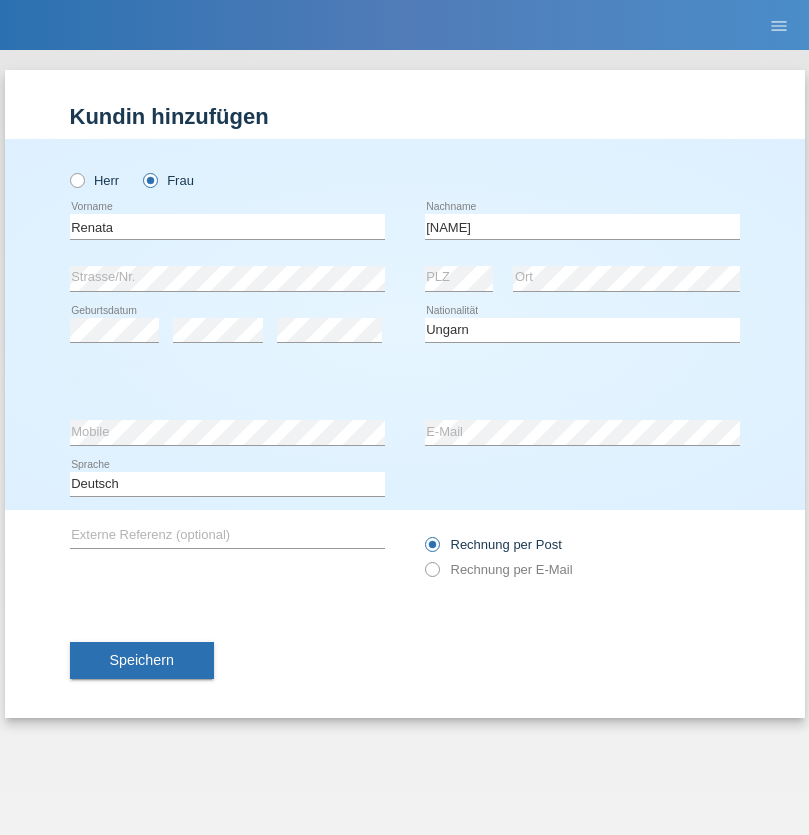 select on "02" 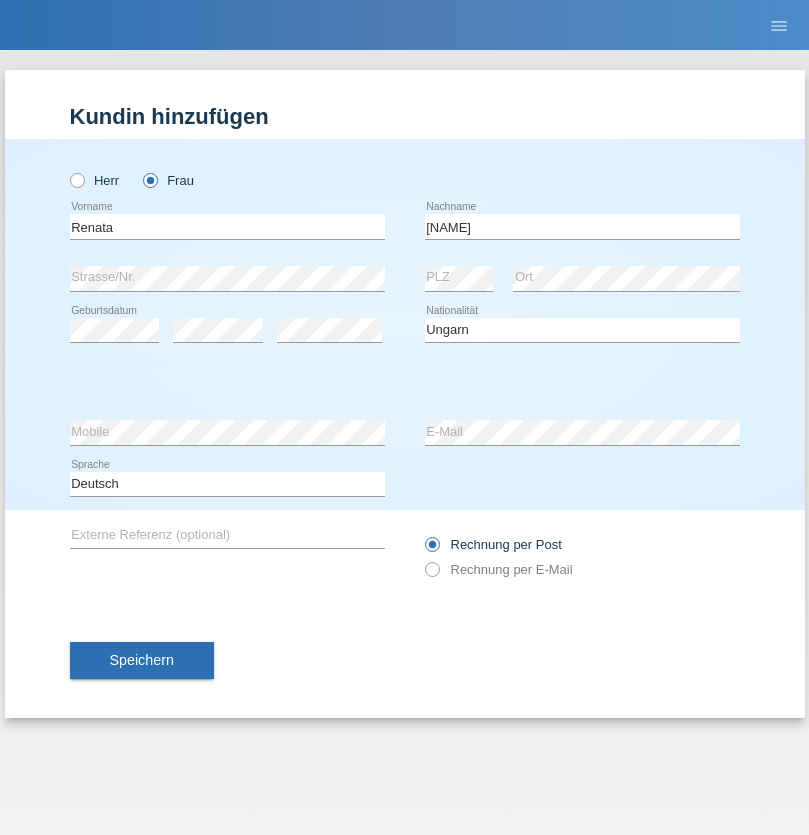 select on "2009" 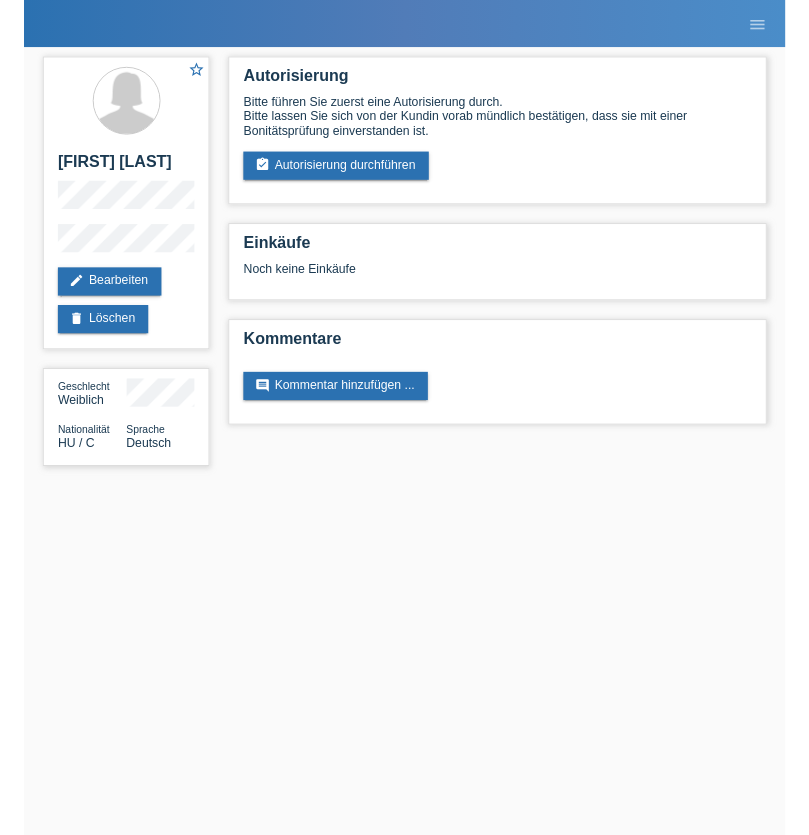 scroll, scrollTop: 0, scrollLeft: 0, axis: both 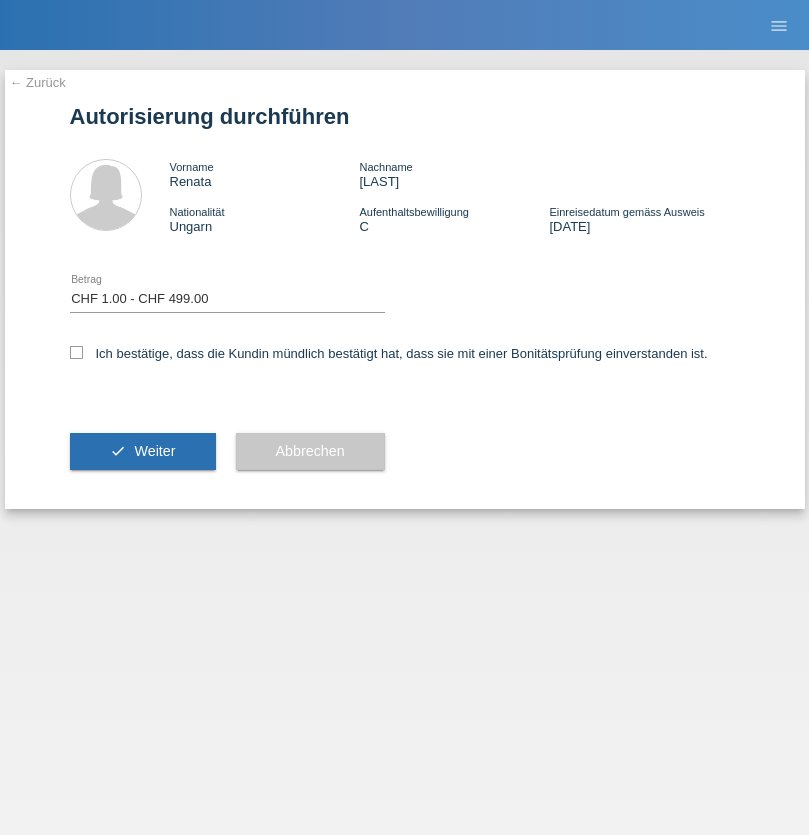 select on "1" 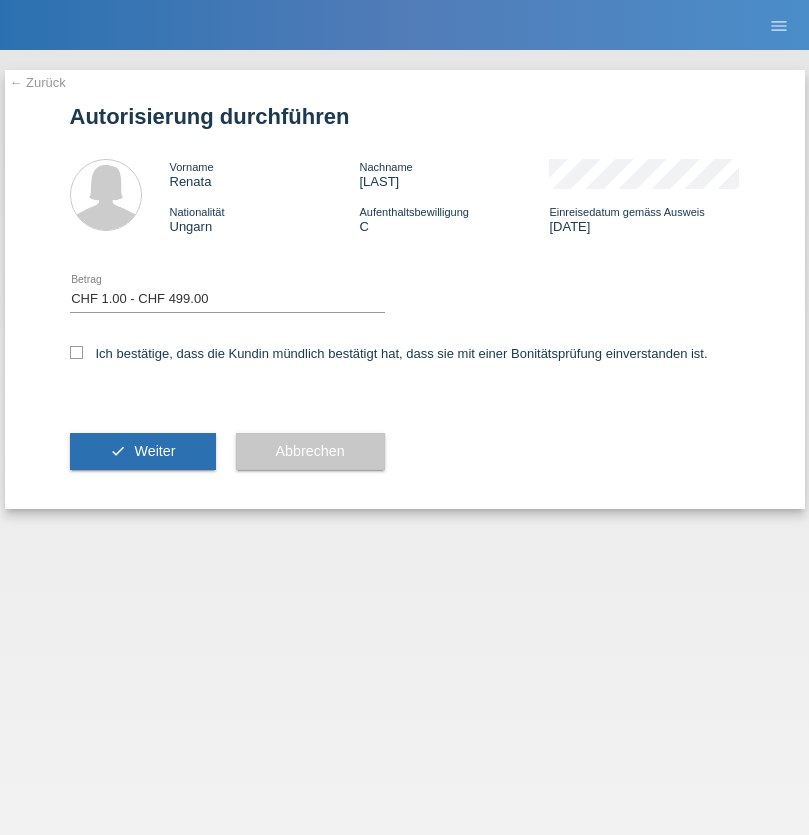 checkbox on "true" 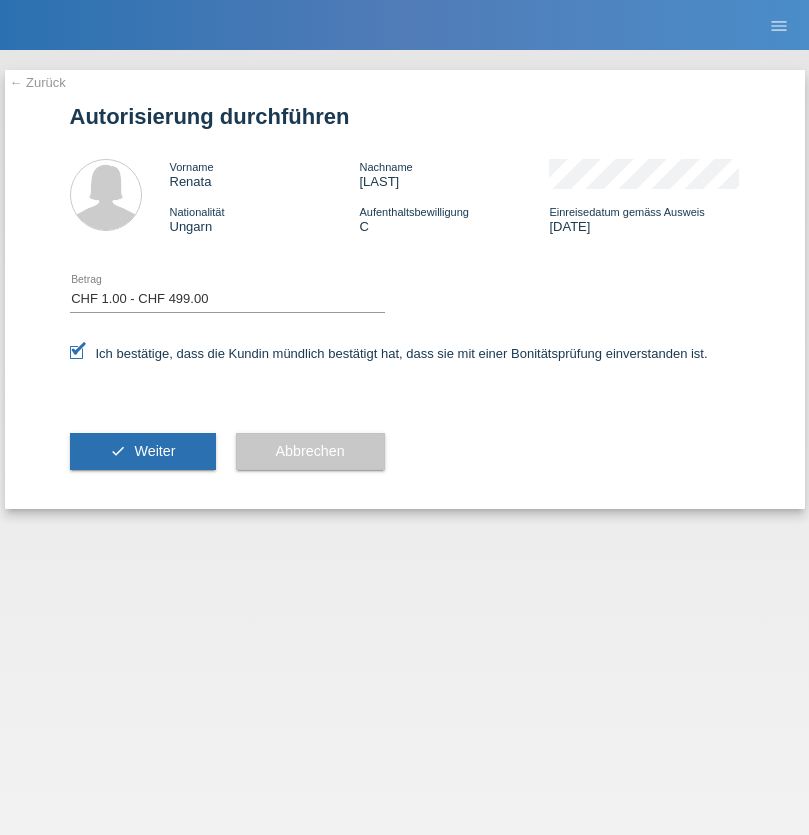 scroll, scrollTop: 0, scrollLeft: 0, axis: both 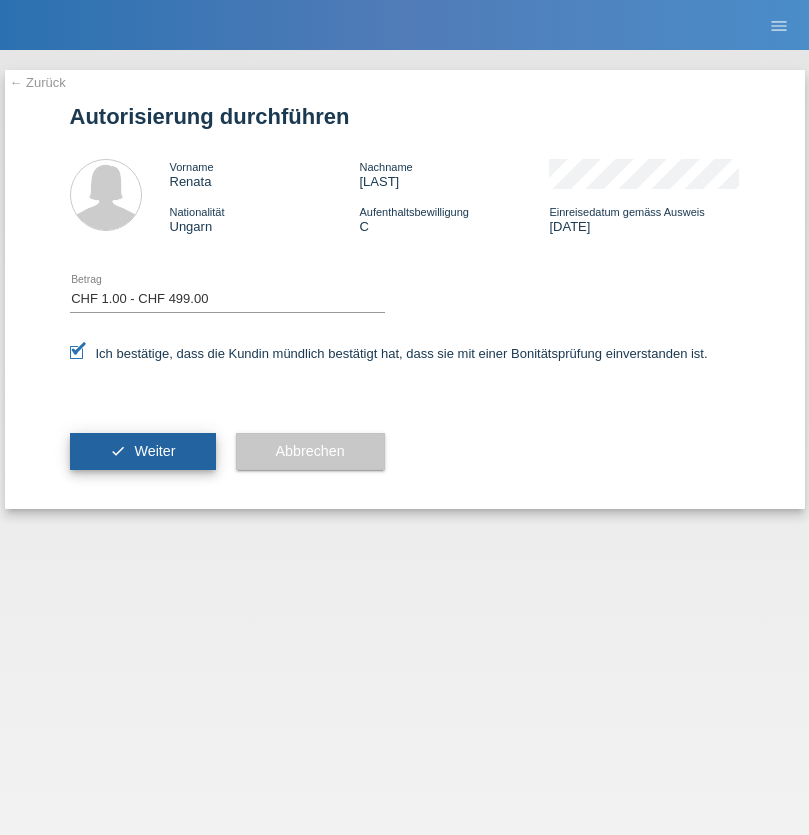 click on "Weiter" at bounding box center [154, 451] 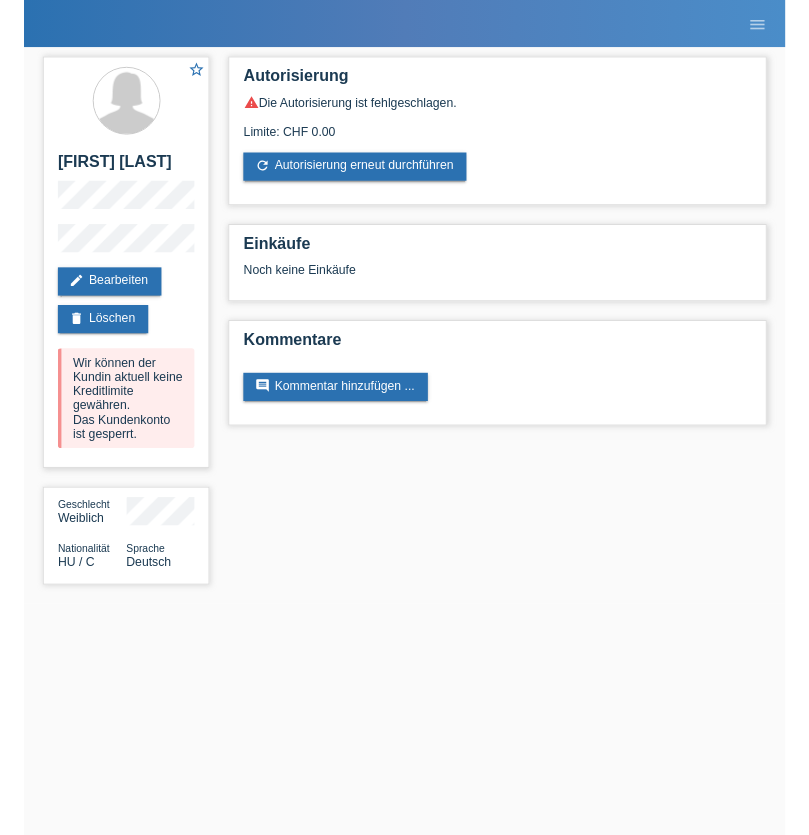 scroll, scrollTop: 0, scrollLeft: 0, axis: both 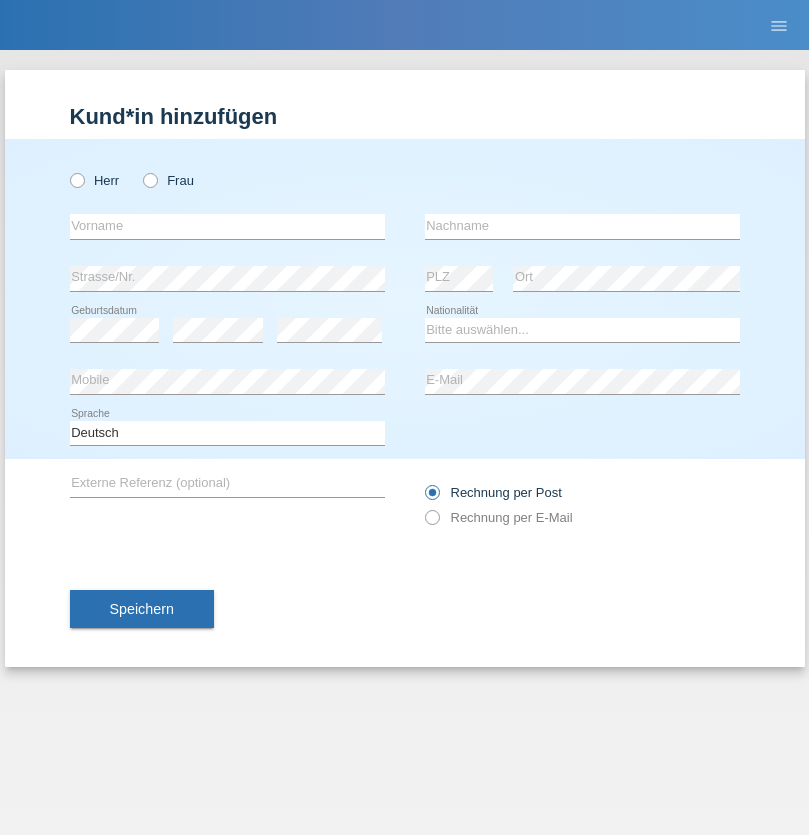 radio on "true" 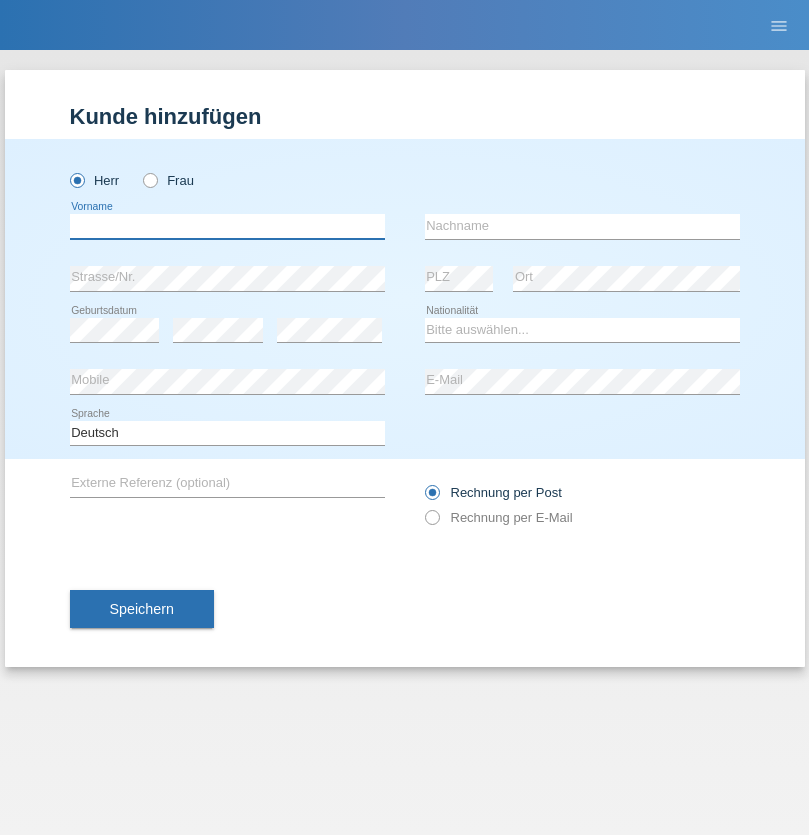 click at bounding box center (227, 226) 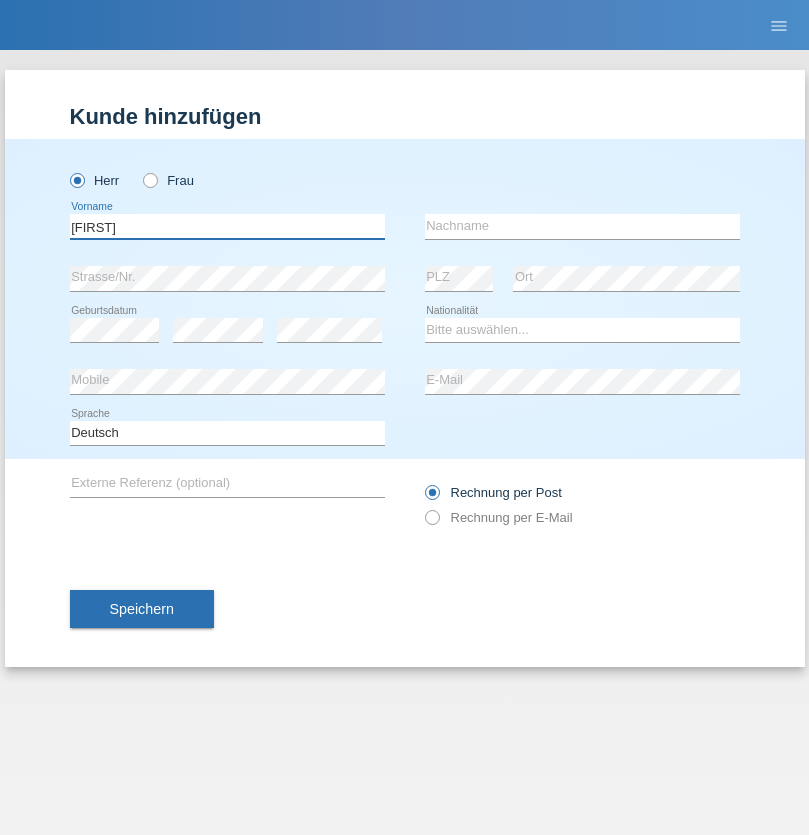 type on "Kevin" 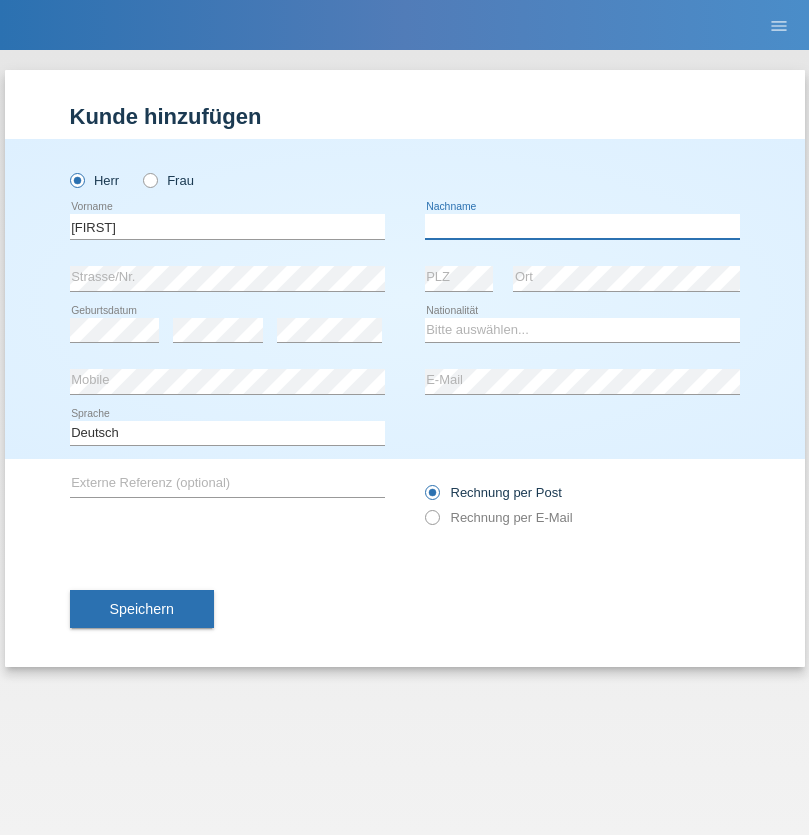 click at bounding box center (582, 226) 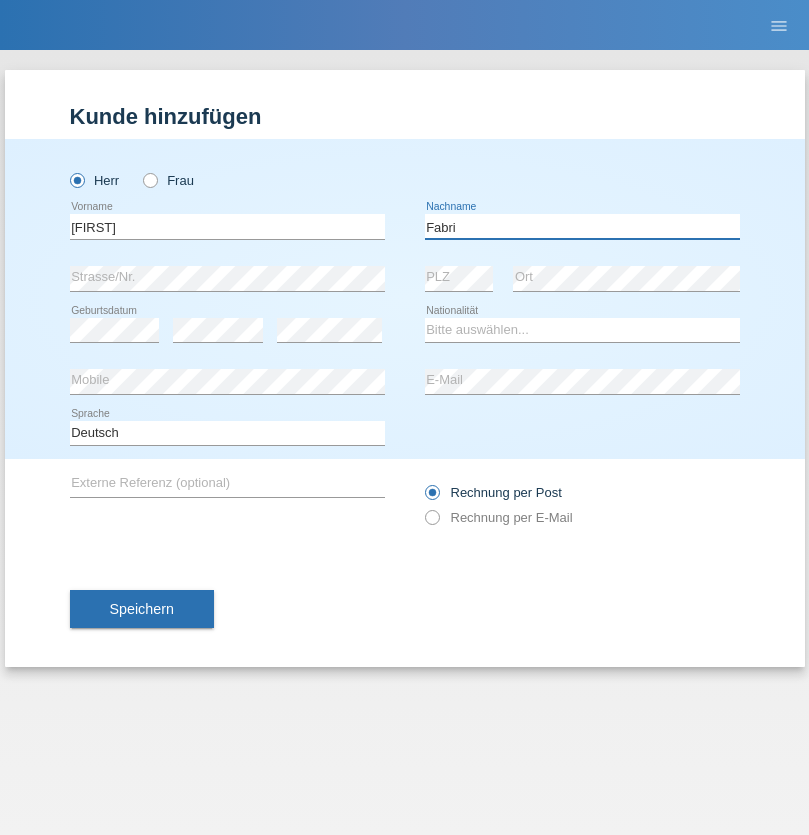 type on "Fabri" 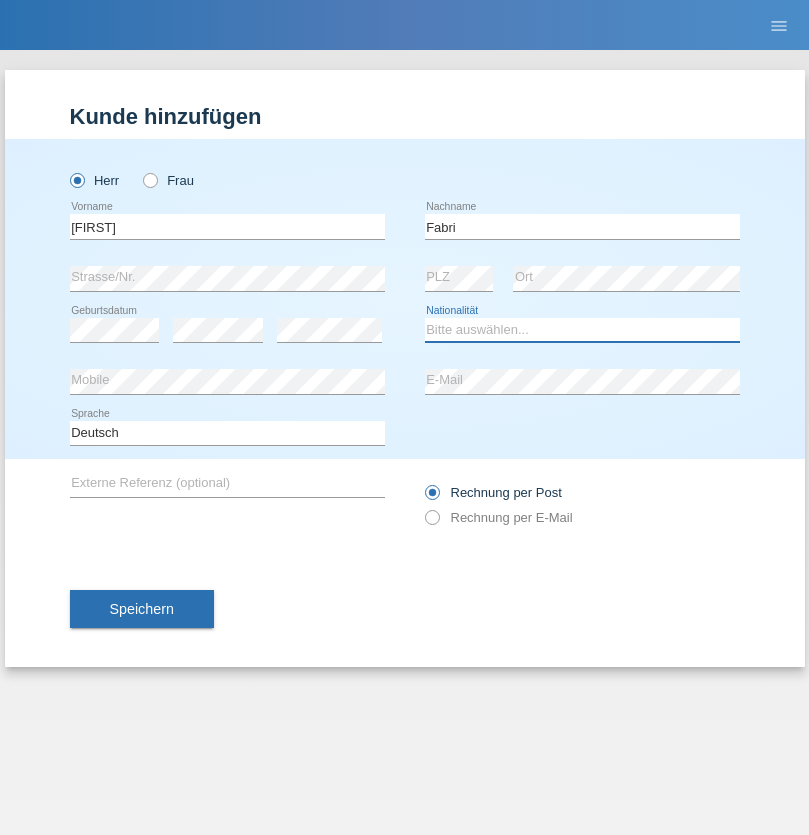select on "HU" 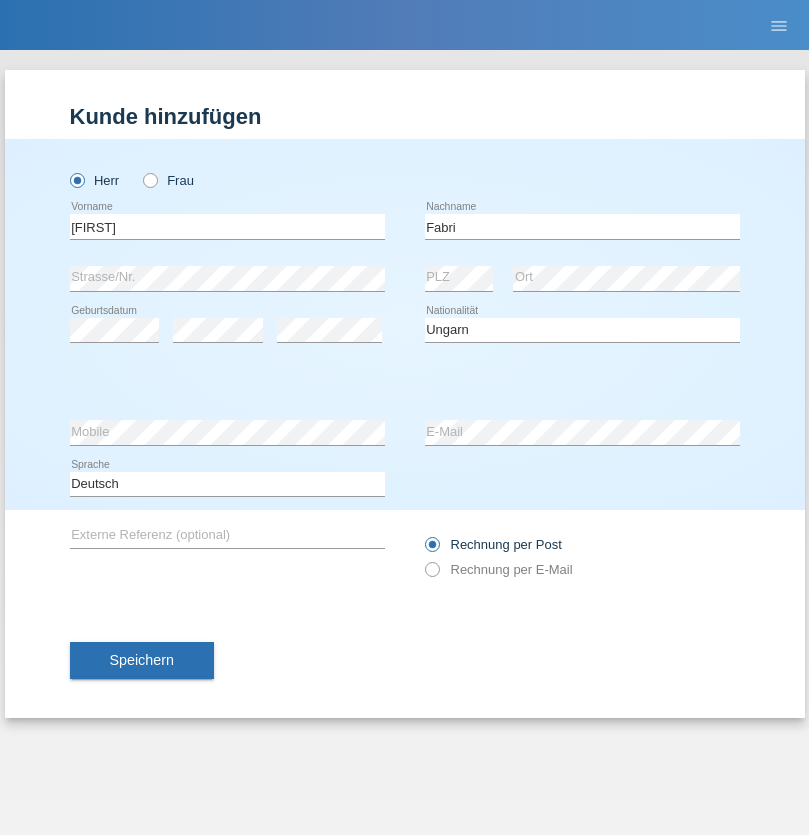 select on "C" 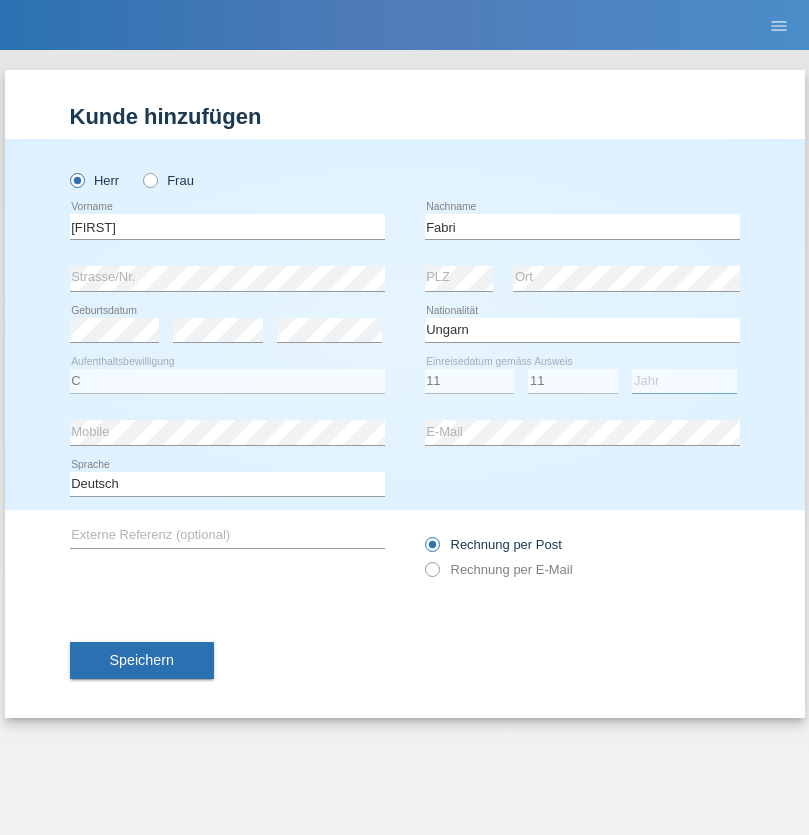 select on "2012" 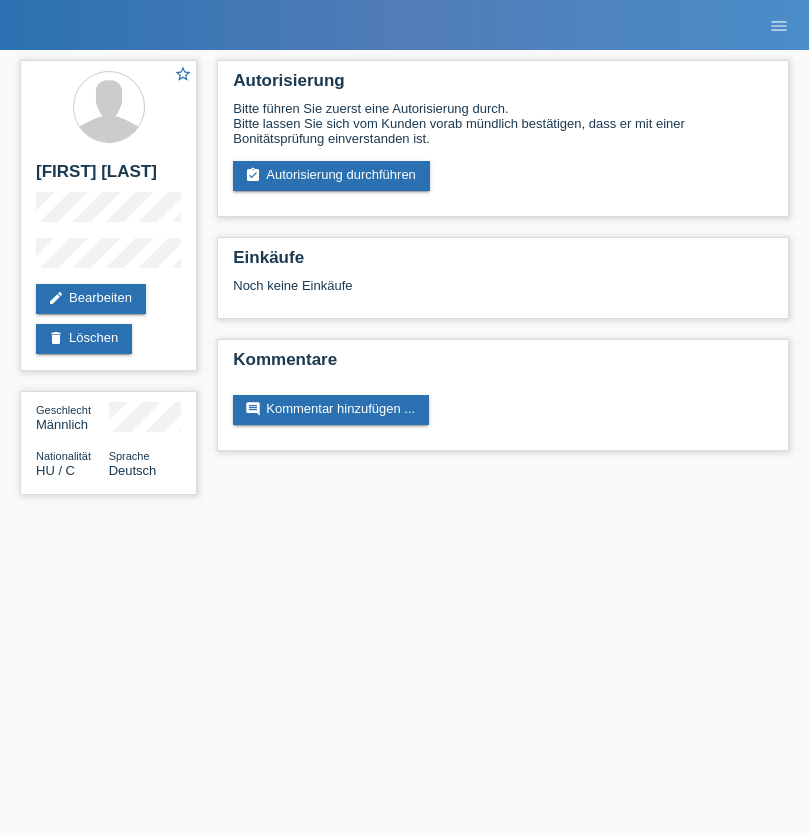 scroll, scrollTop: 0, scrollLeft: 0, axis: both 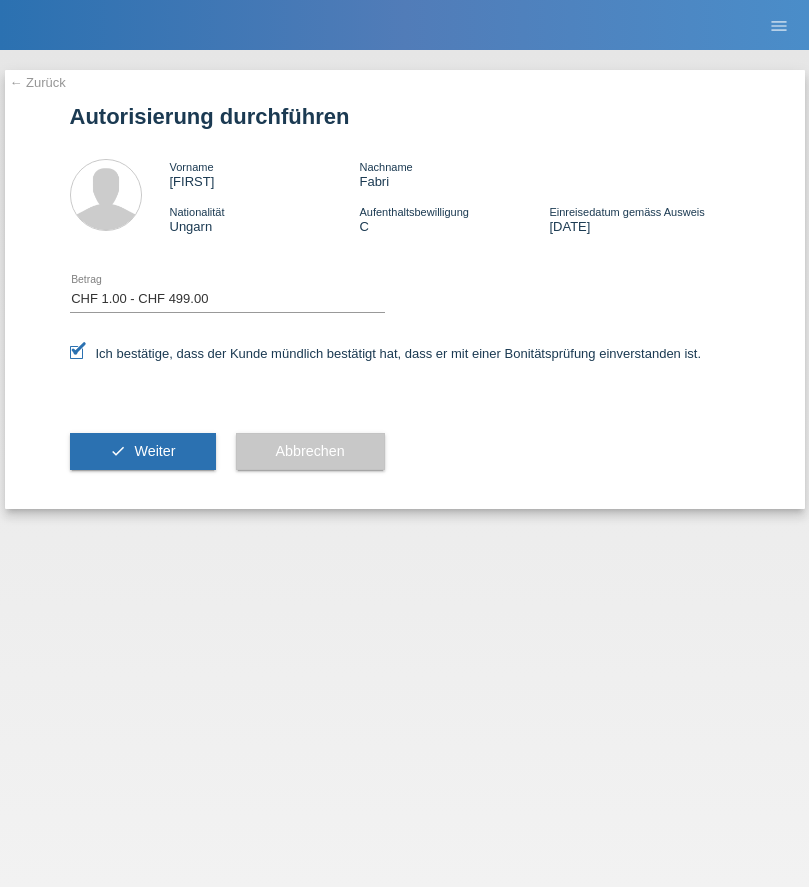 select on "1" 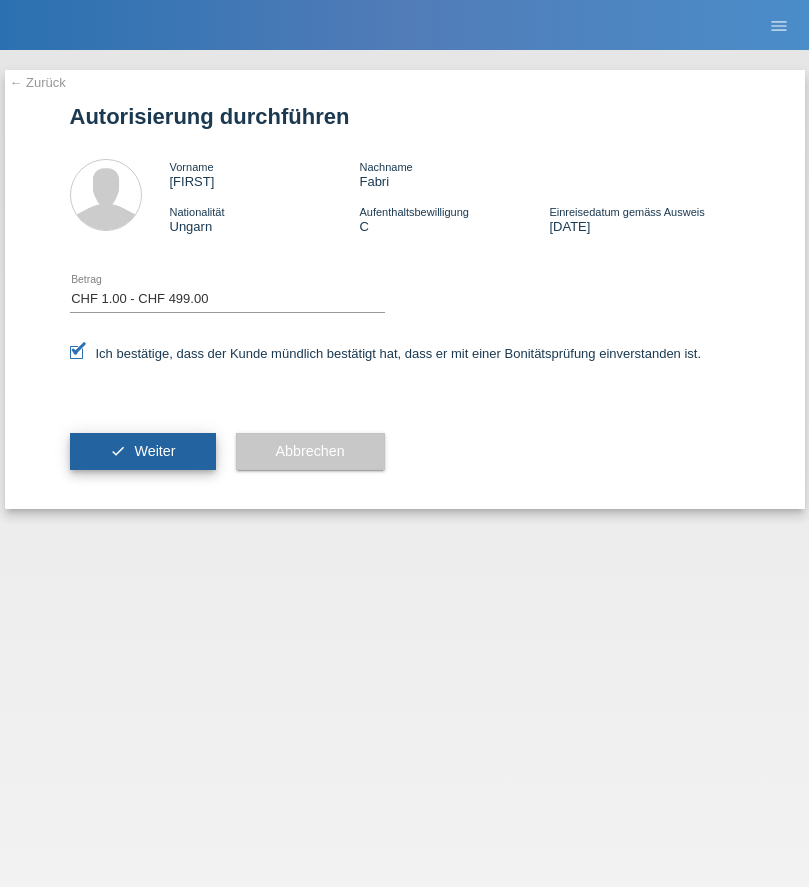 click on "Weiter" at bounding box center (154, 451) 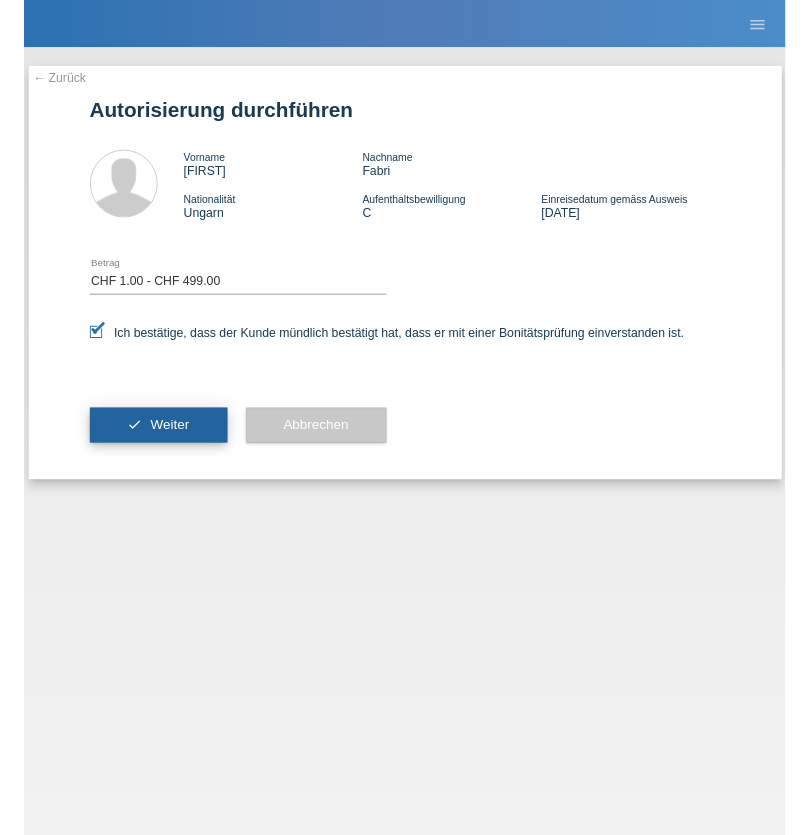scroll, scrollTop: 0, scrollLeft: 0, axis: both 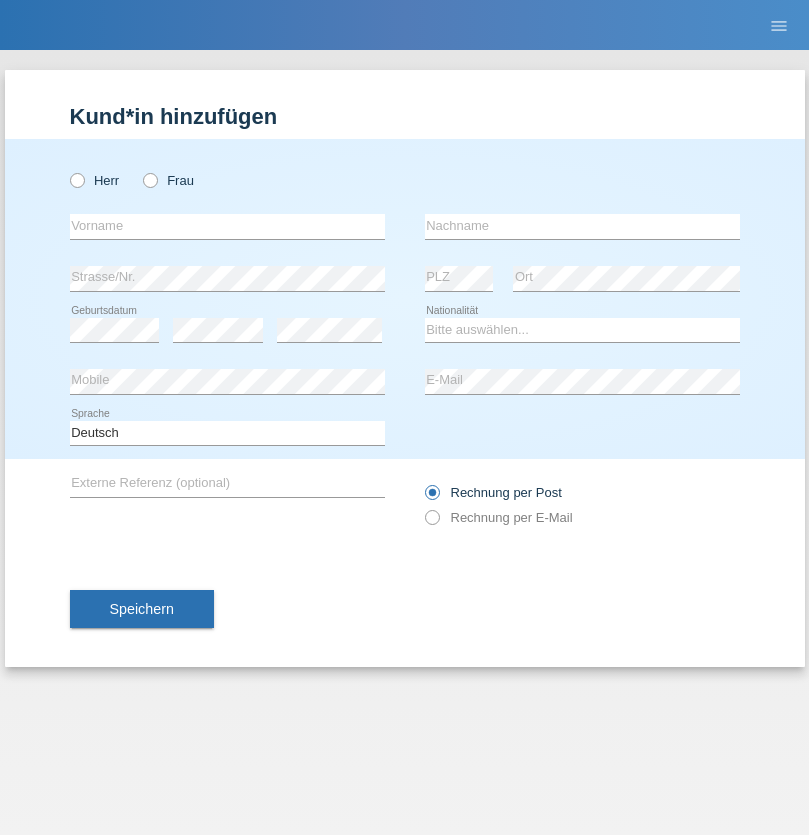radio on "true" 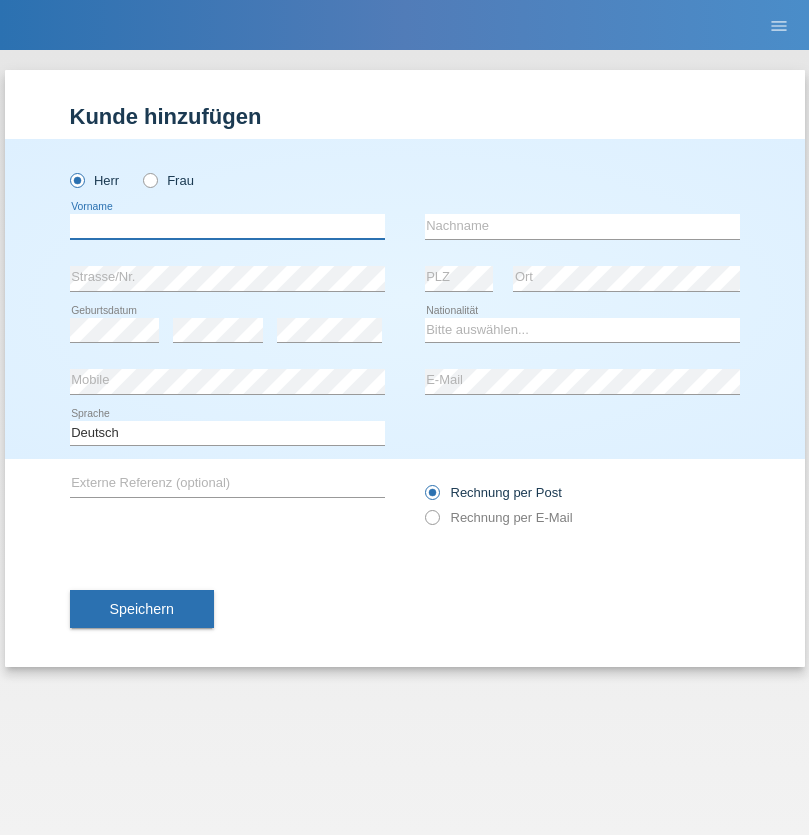 click at bounding box center [227, 226] 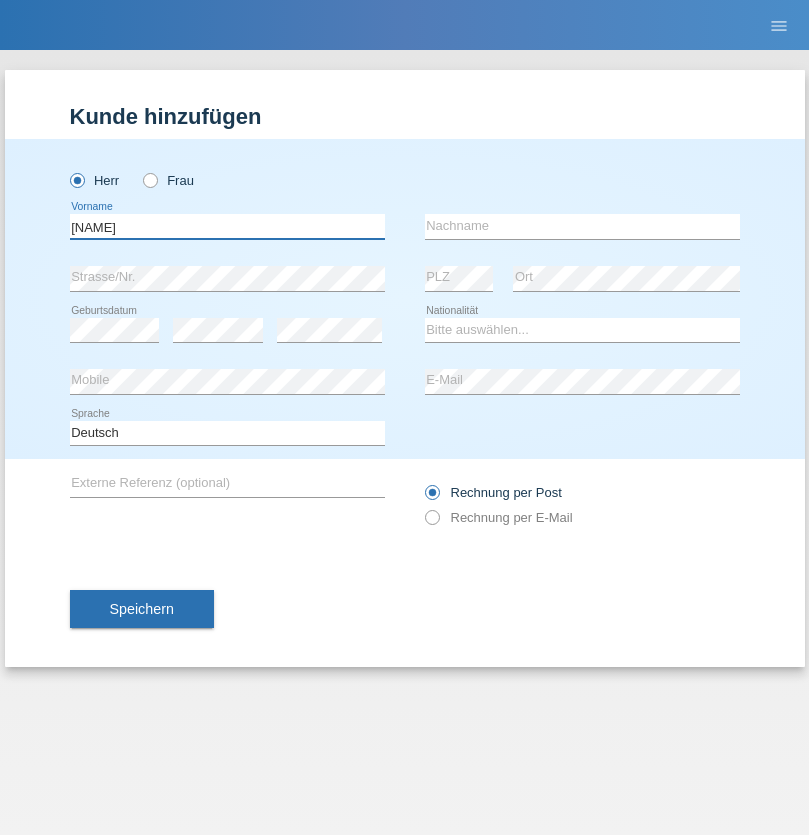 type on "[NAME]" 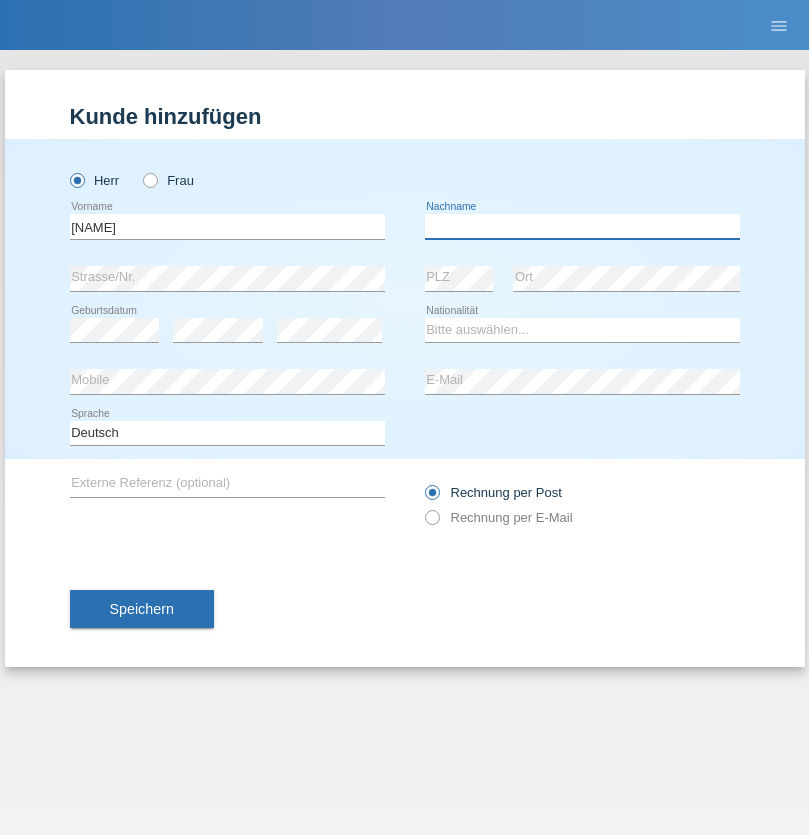click at bounding box center [582, 226] 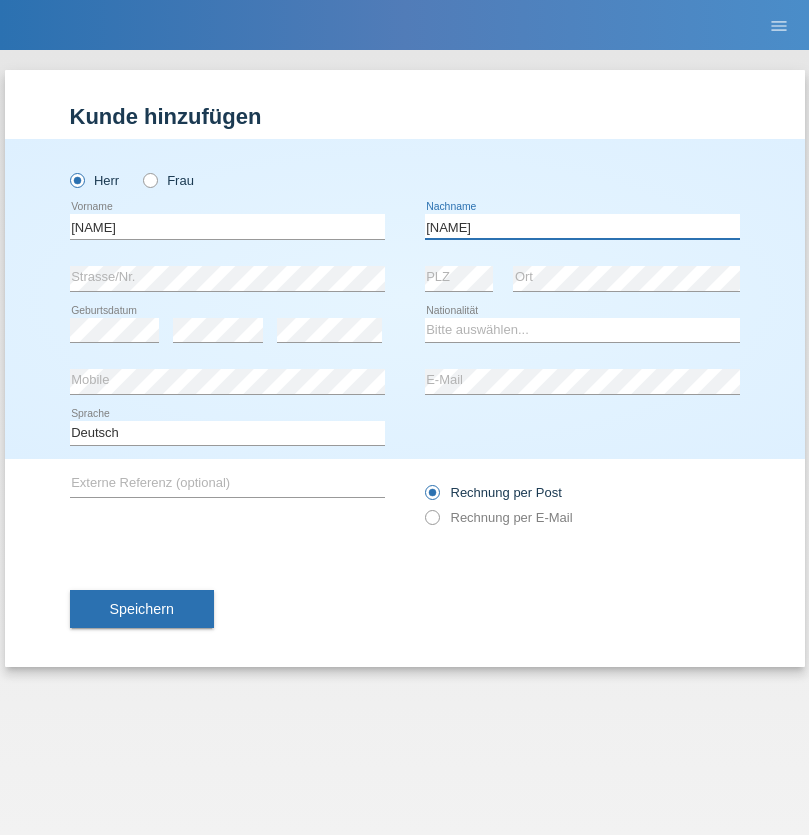 type on "[NAME]" 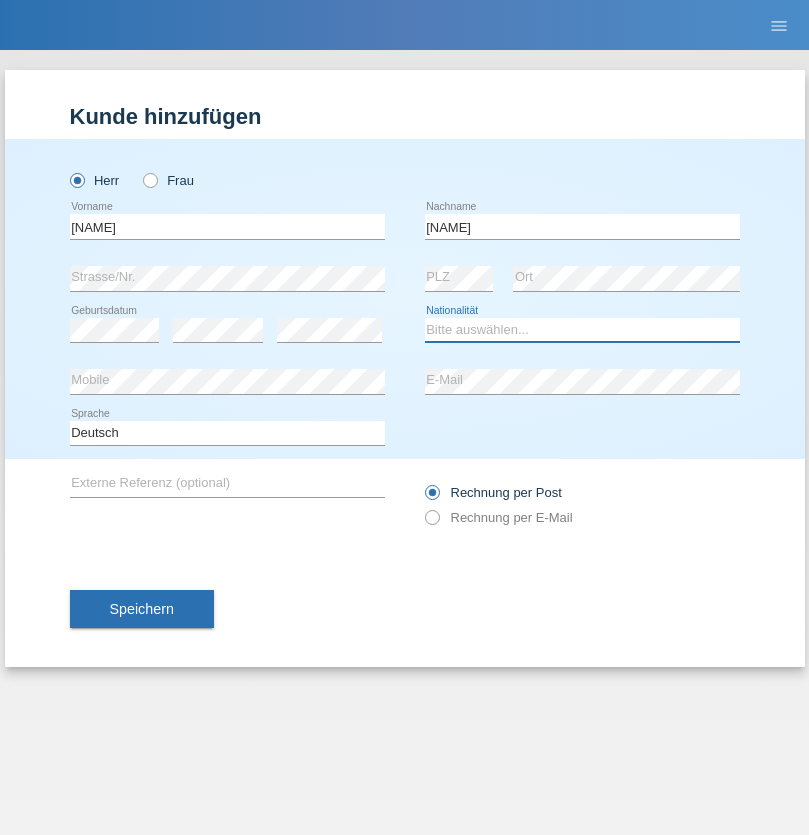 select on "CH" 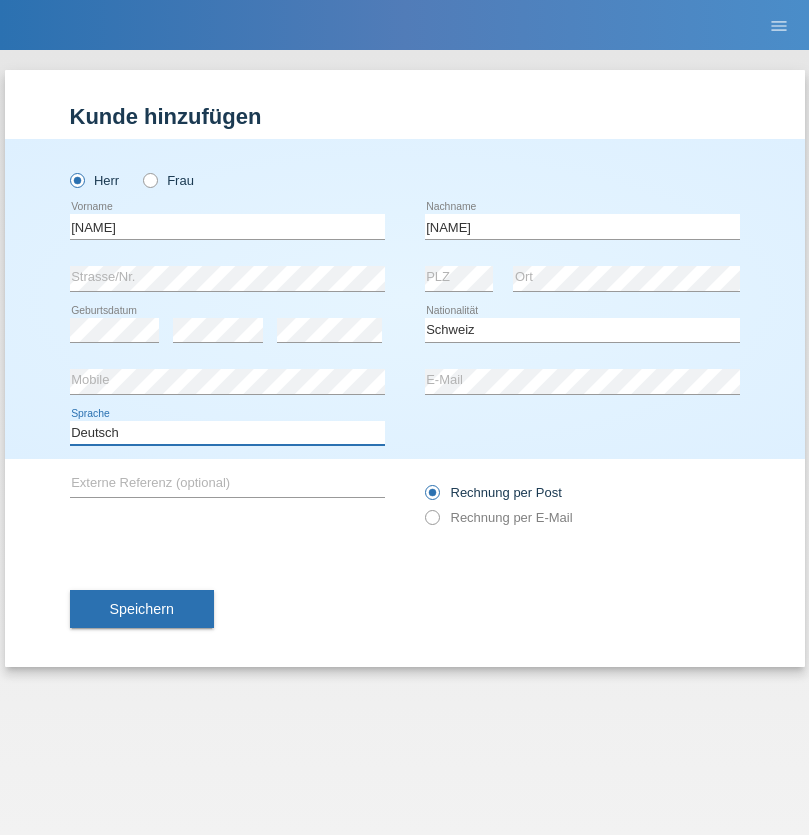 select on "en" 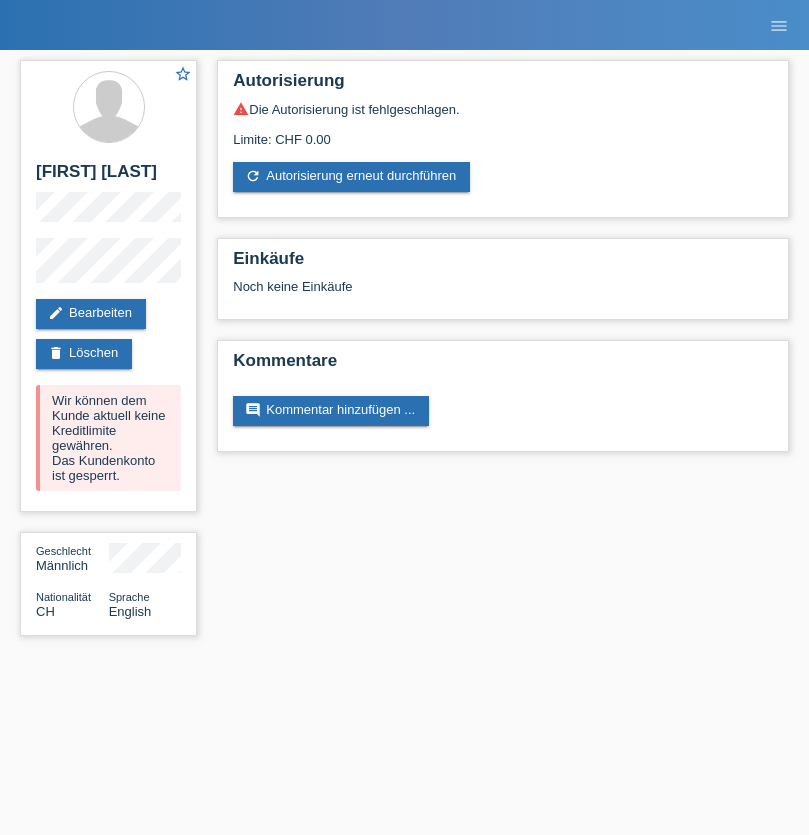 scroll, scrollTop: 0, scrollLeft: 0, axis: both 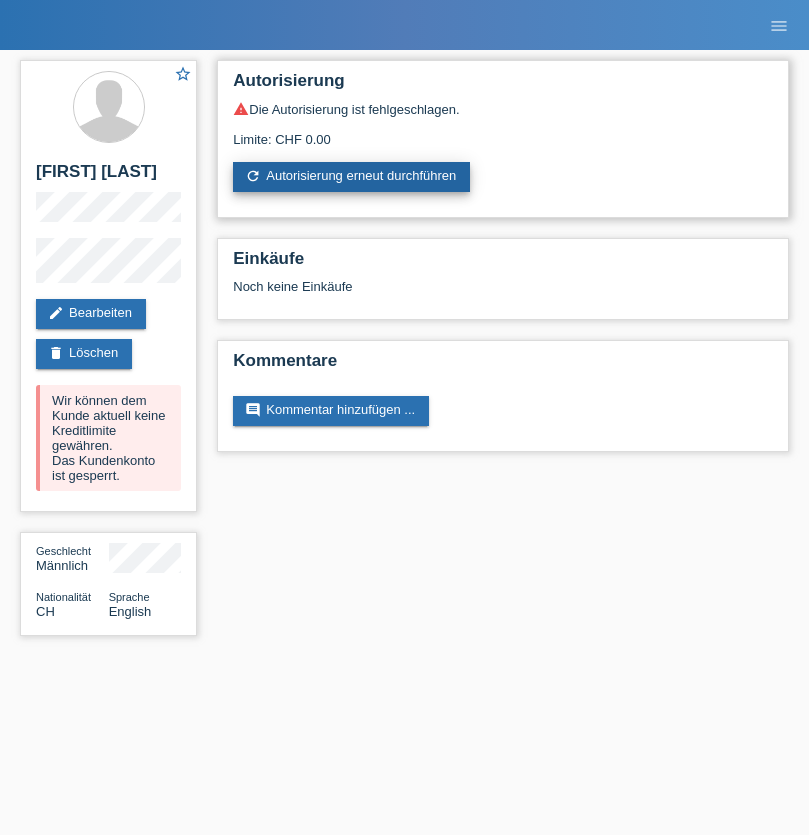 click on "refresh  Autorisierung erneut durchführen" at bounding box center (351, 177) 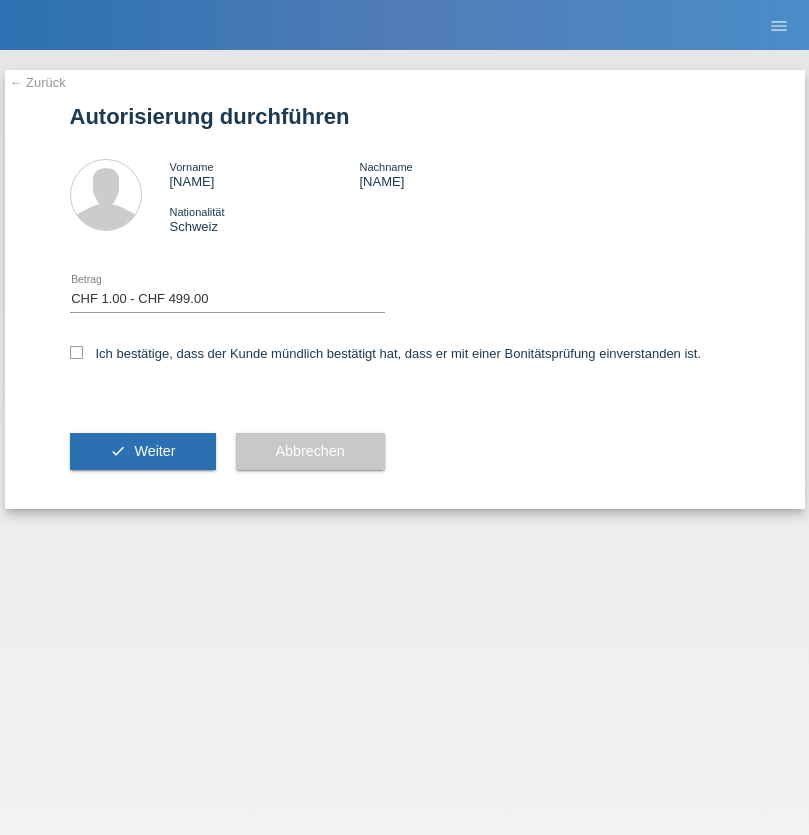select on "1" 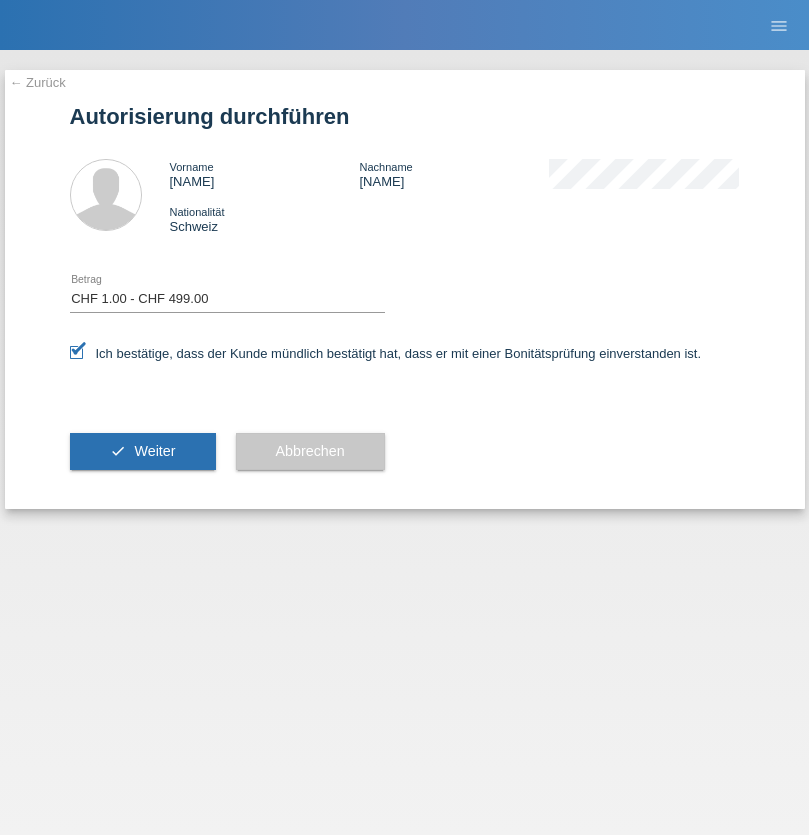 scroll, scrollTop: 0, scrollLeft: 0, axis: both 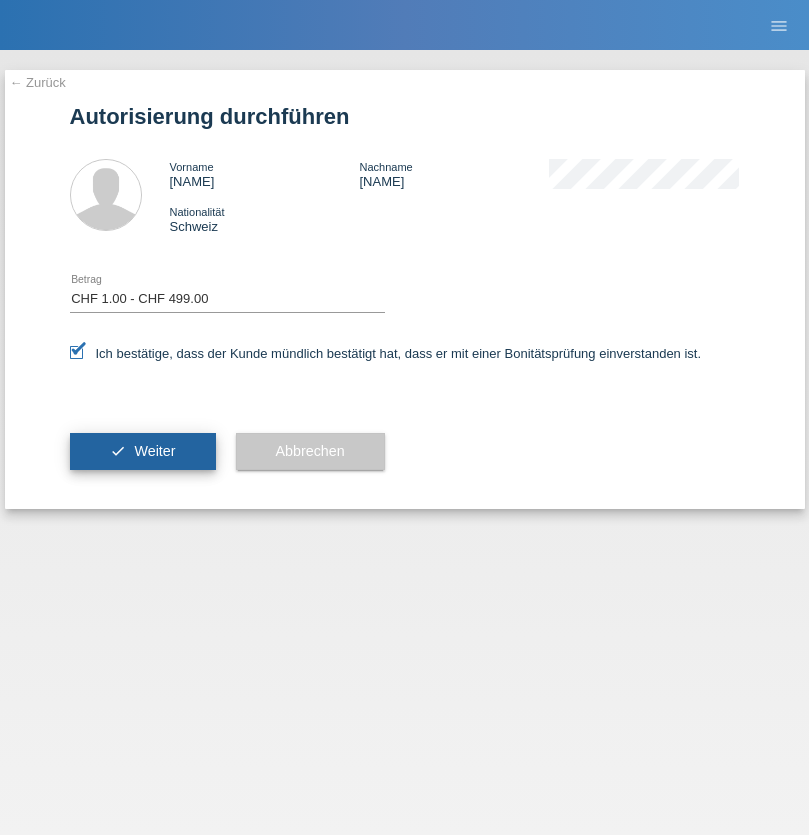 click on "Weiter" at bounding box center [154, 451] 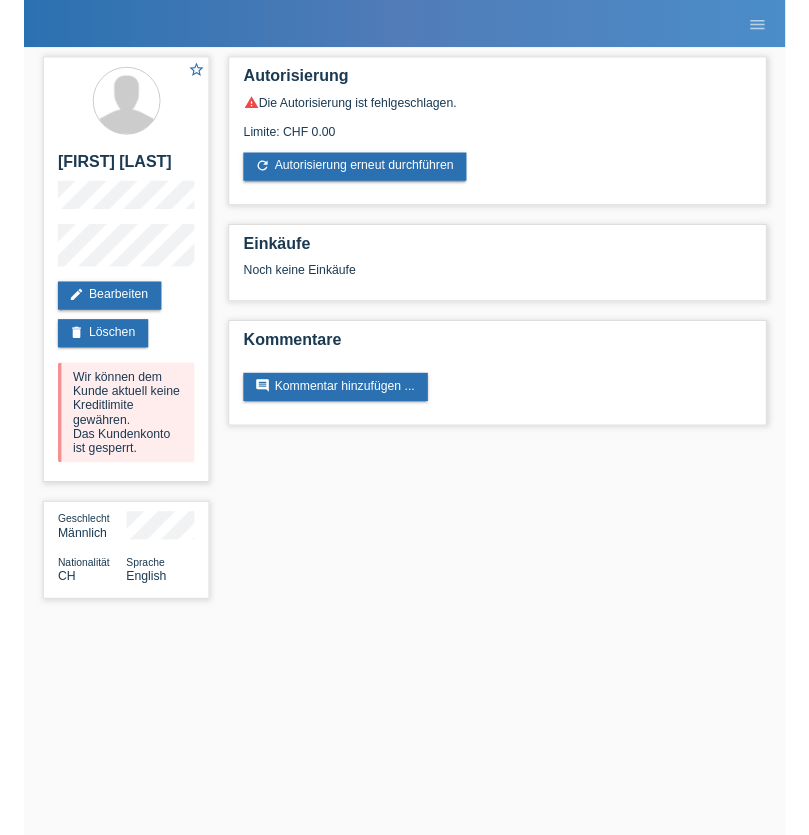 scroll, scrollTop: 0, scrollLeft: 0, axis: both 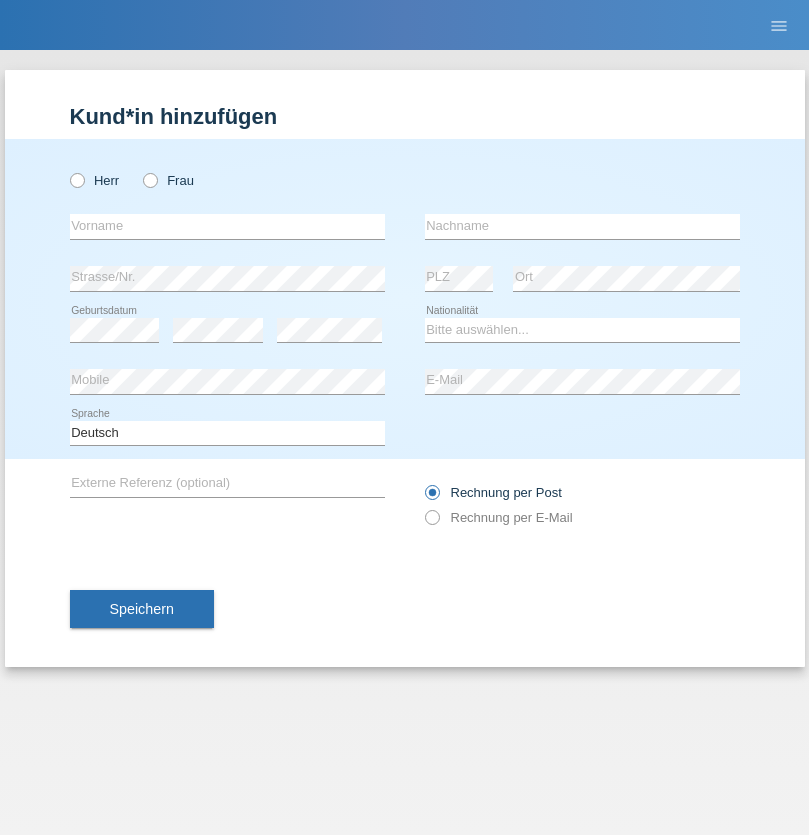 radio on "true" 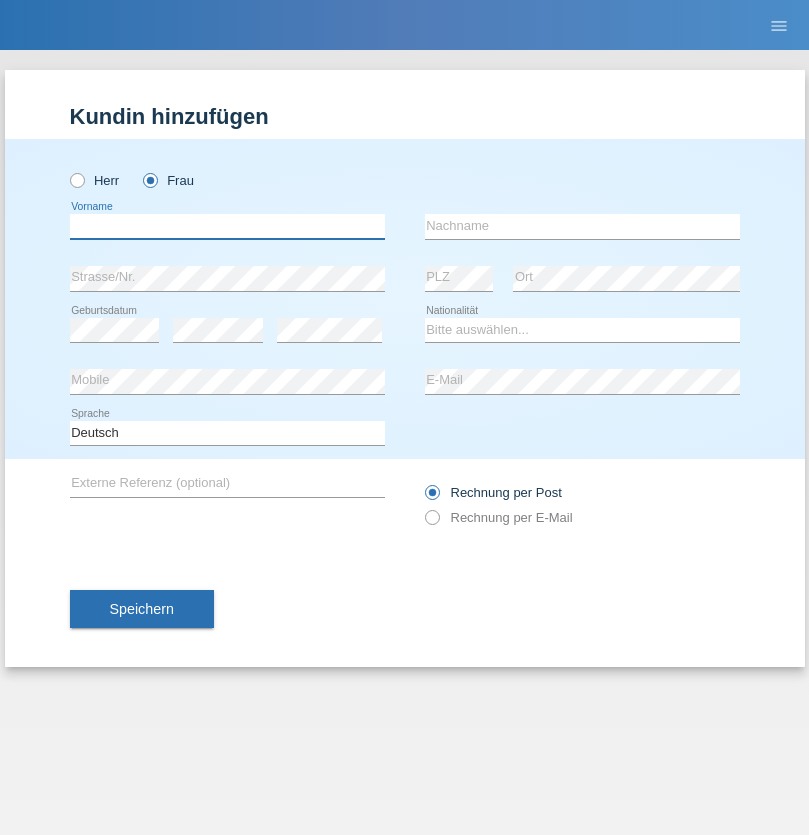 click at bounding box center [227, 226] 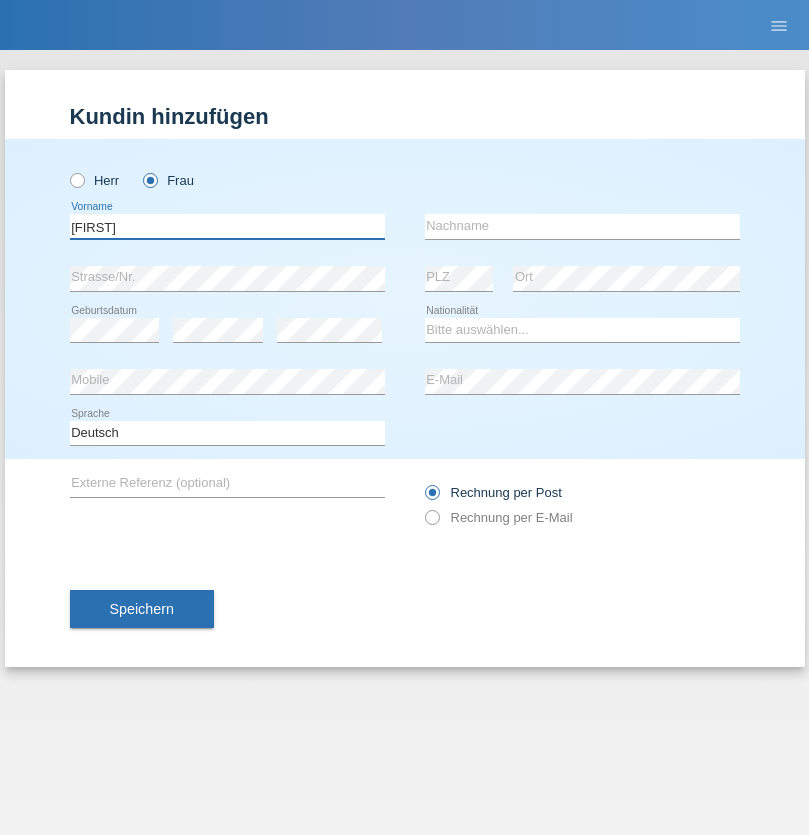 type on "[FIRST]" 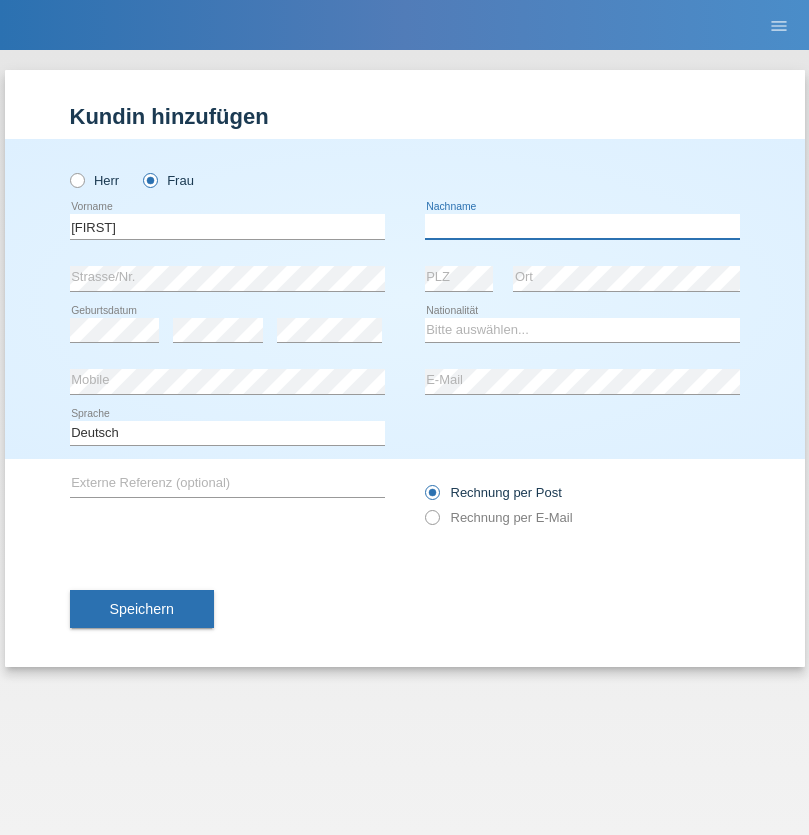 click at bounding box center [582, 226] 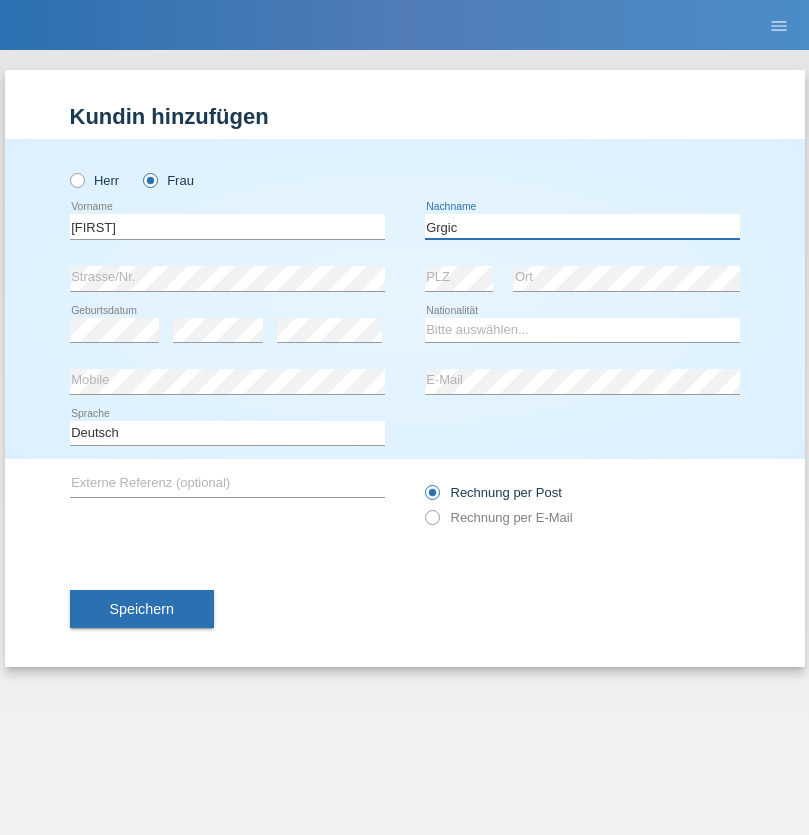 type on "Grgic" 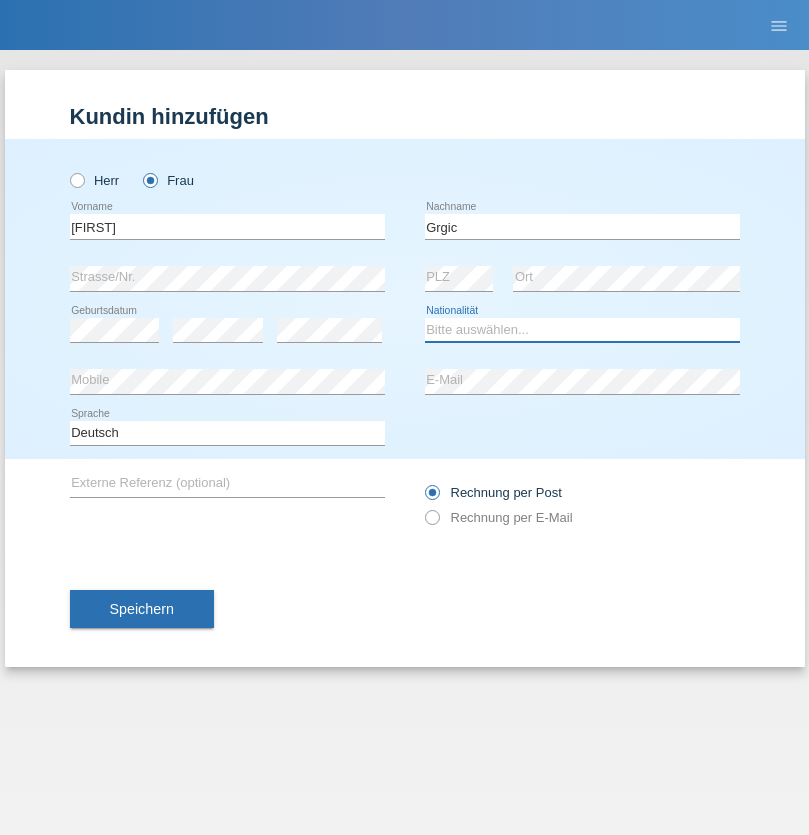 select on "CH" 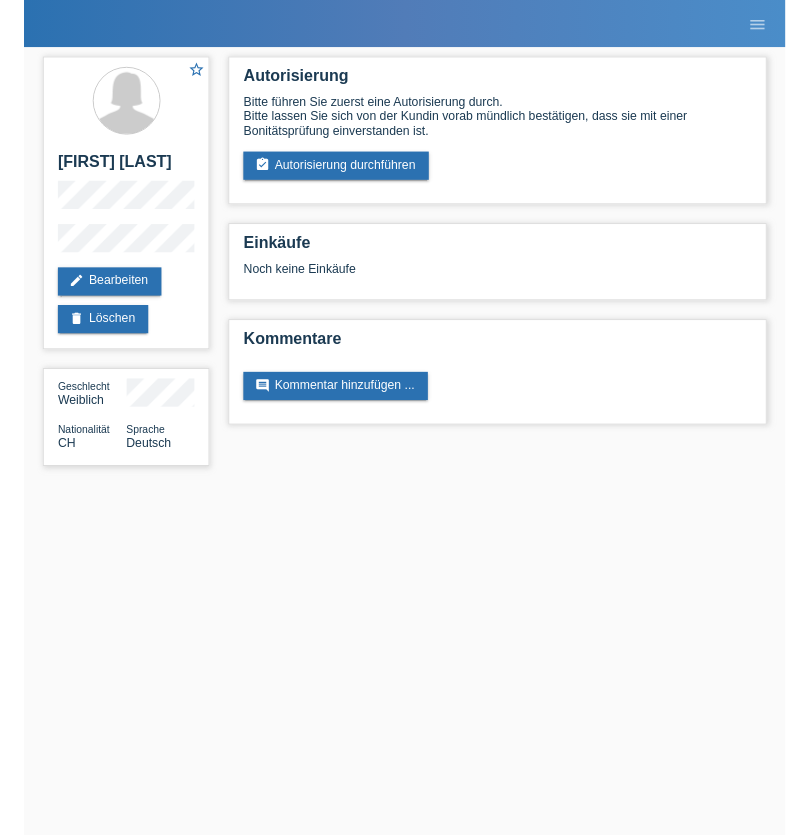 scroll, scrollTop: 0, scrollLeft: 0, axis: both 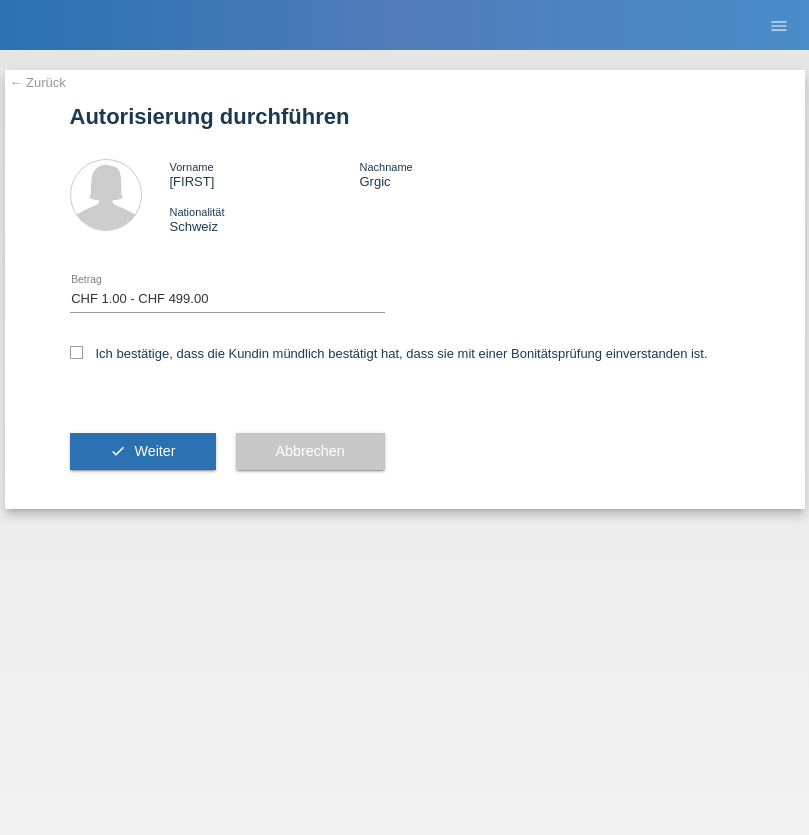 select on "1" 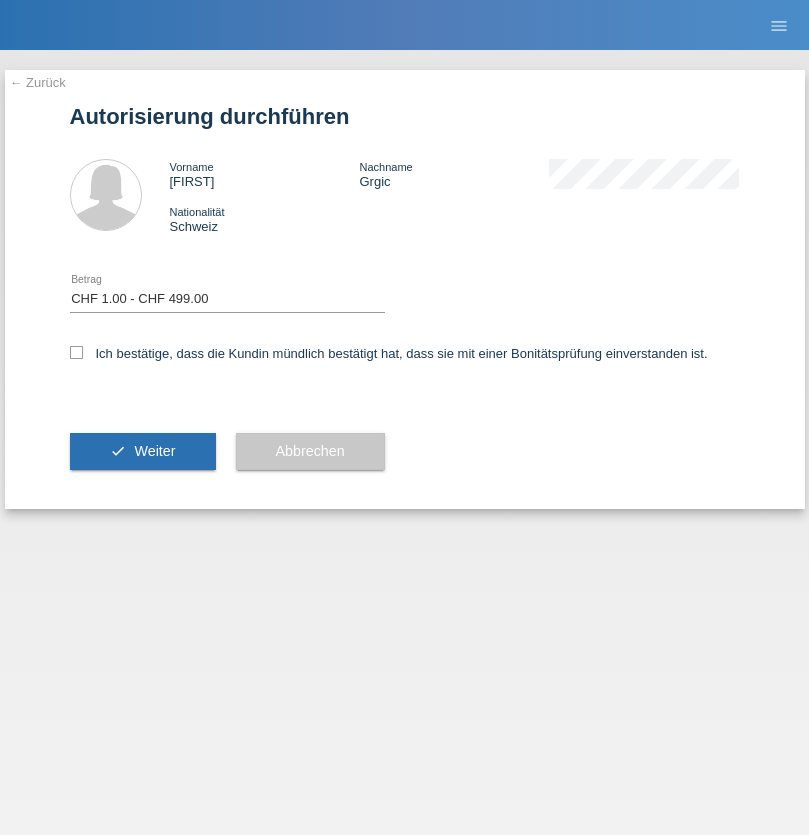 scroll, scrollTop: 0, scrollLeft: 0, axis: both 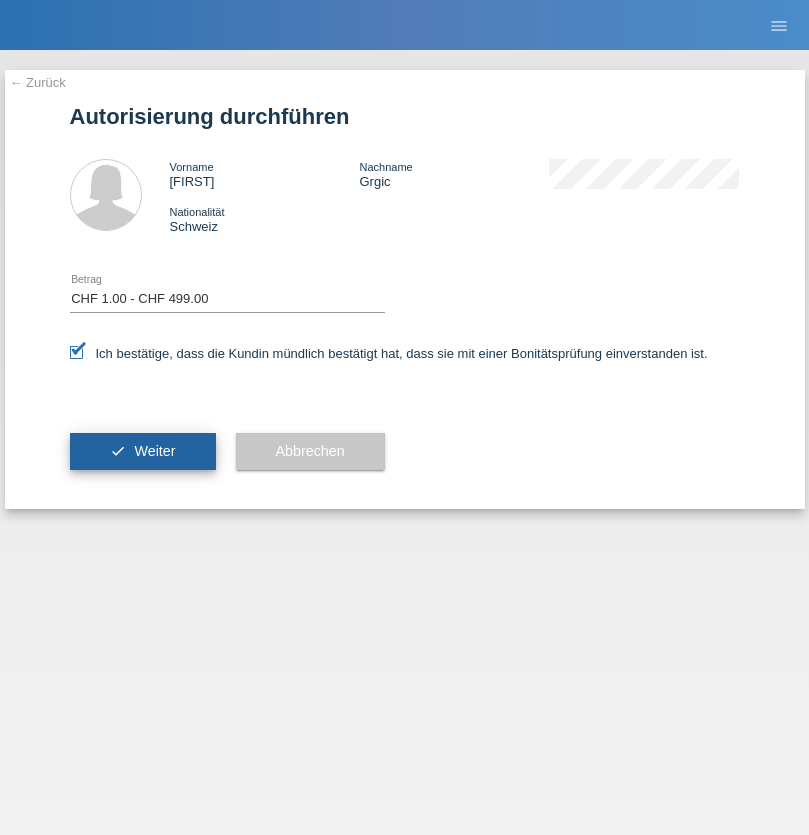 click on "Weiter" at bounding box center [154, 451] 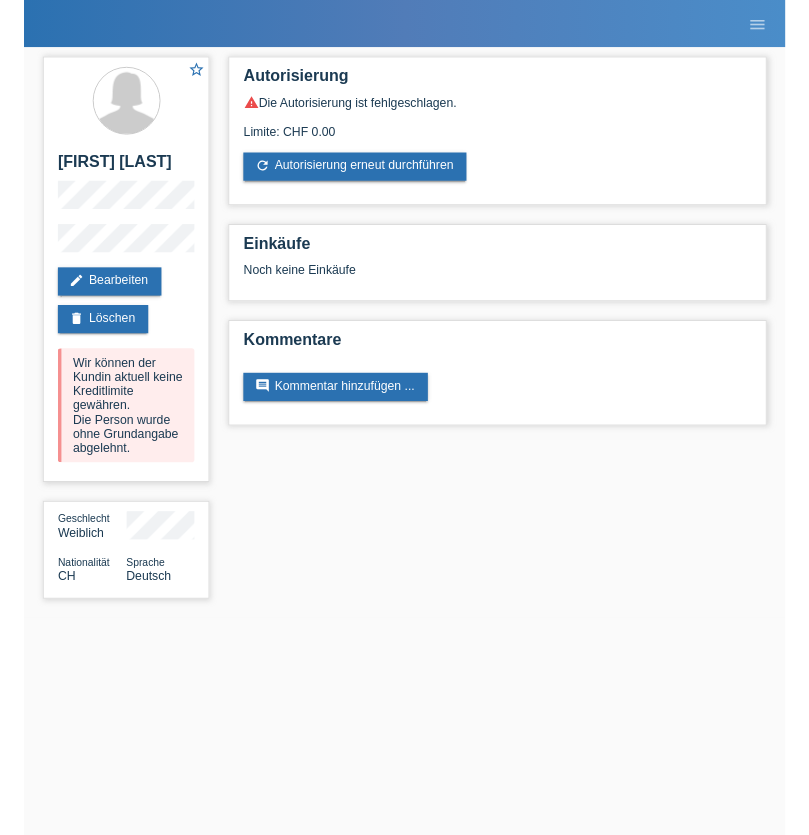 scroll, scrollTop: 0, scrollLeft: 0, axis: both 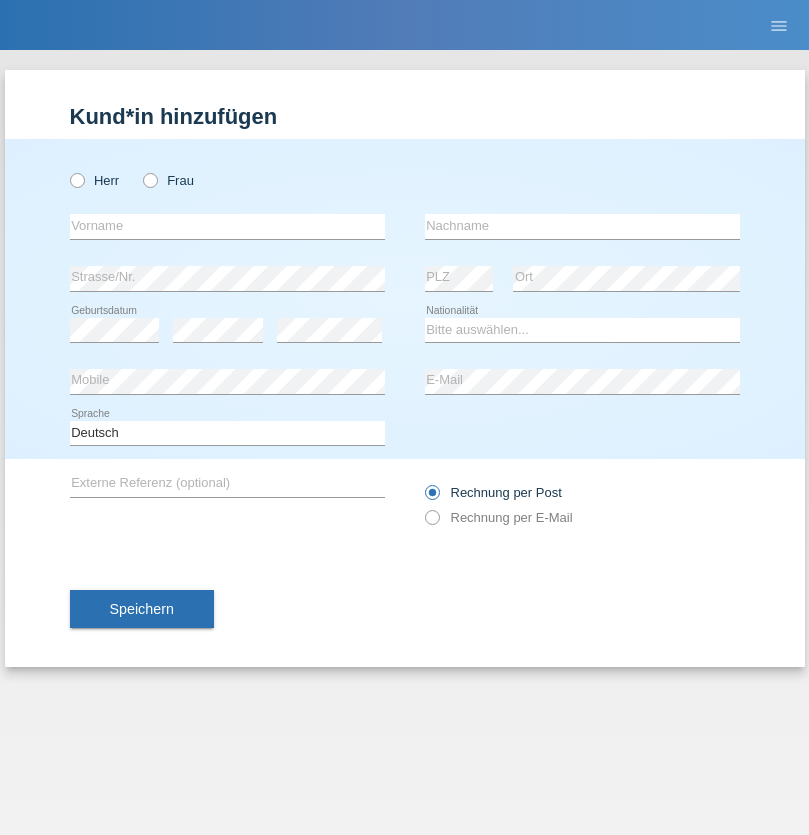radio on "true" 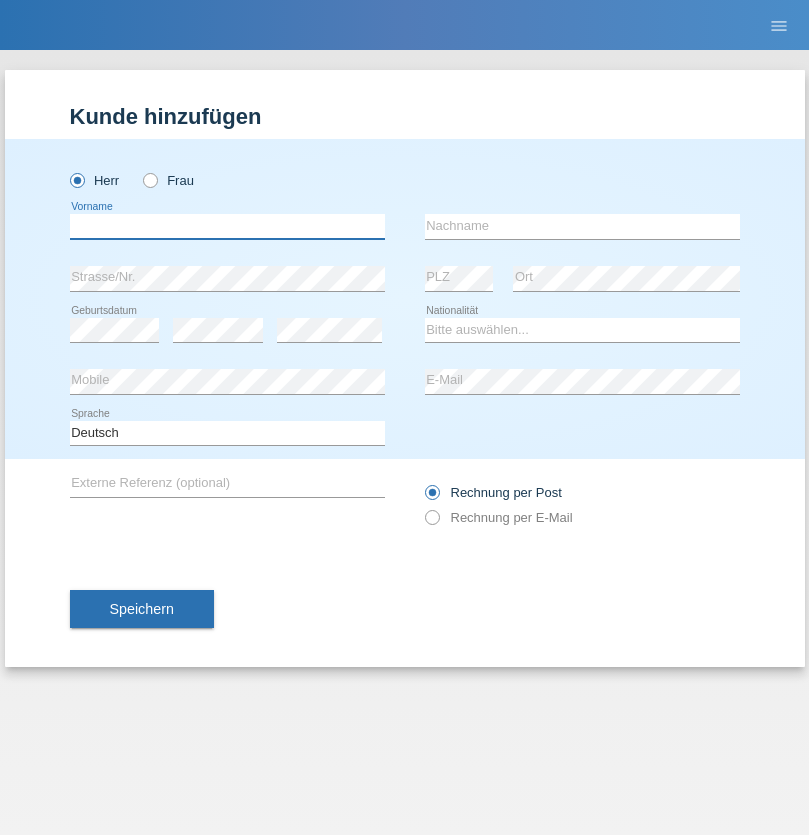 click at bounding box center [227, 226] 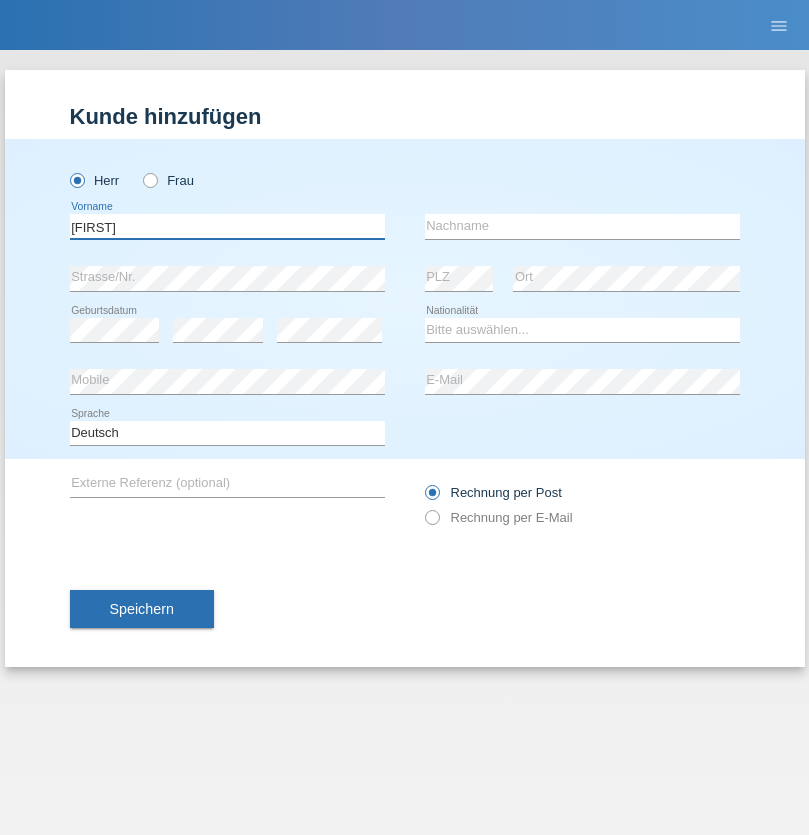 type on "[FIRST]" 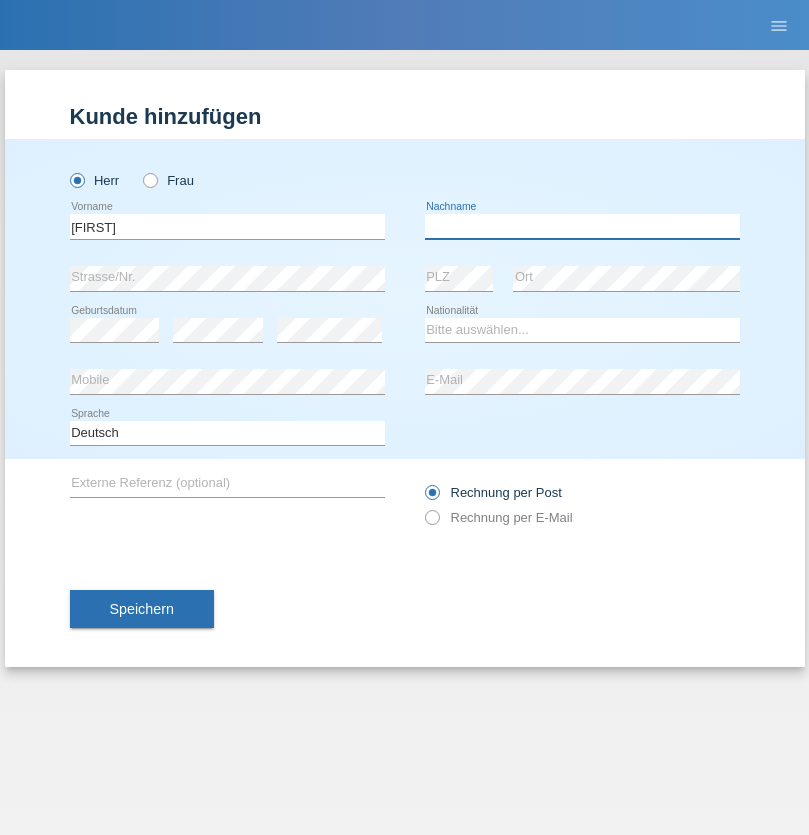 click at bounding box center [582, 226] 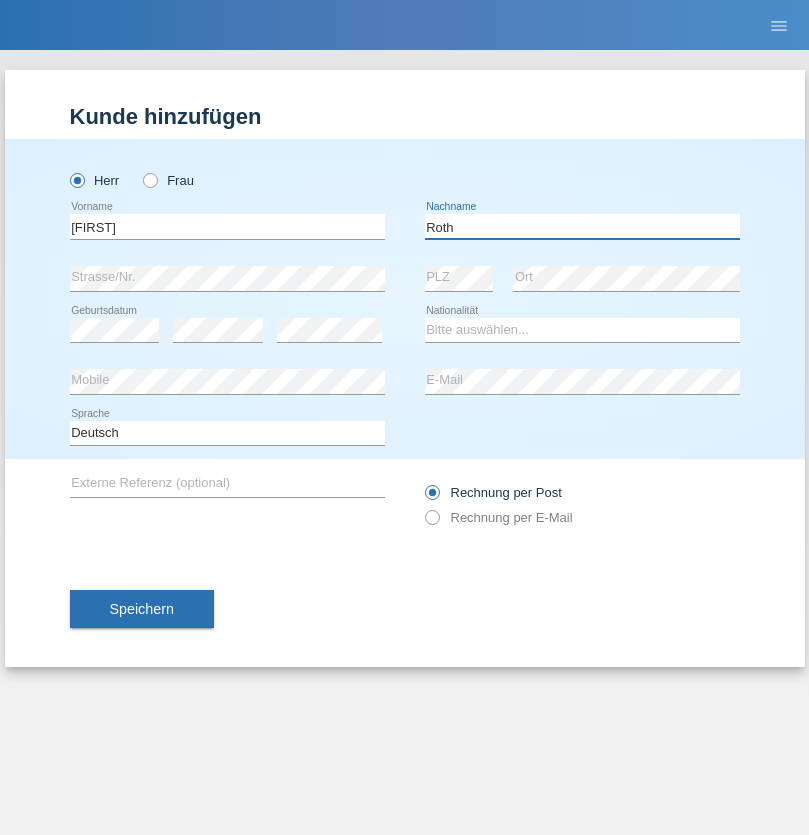 type on "Roth" 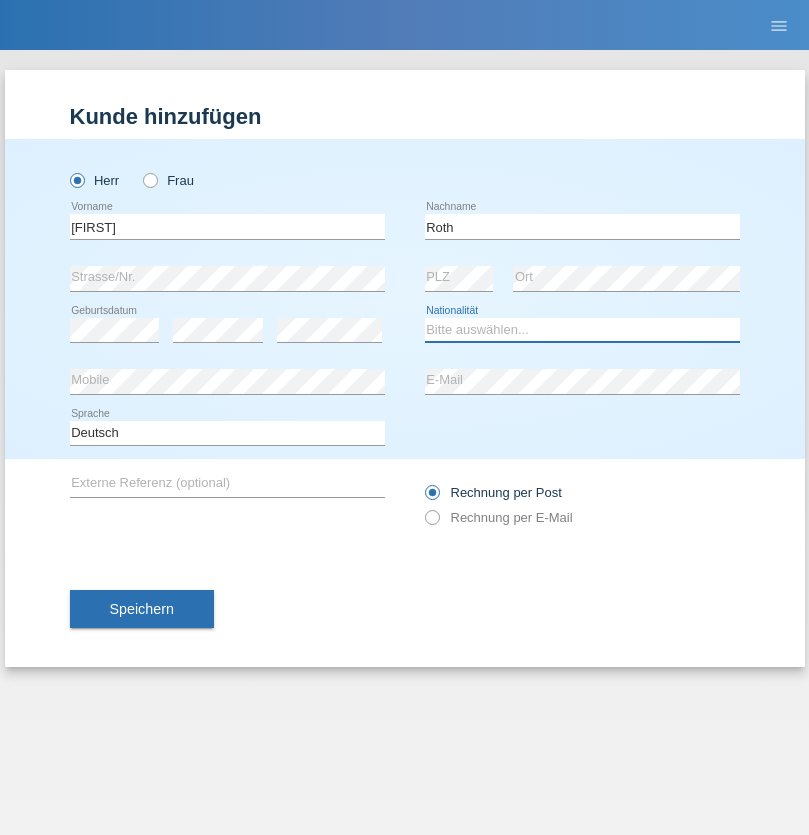 select on "CH" 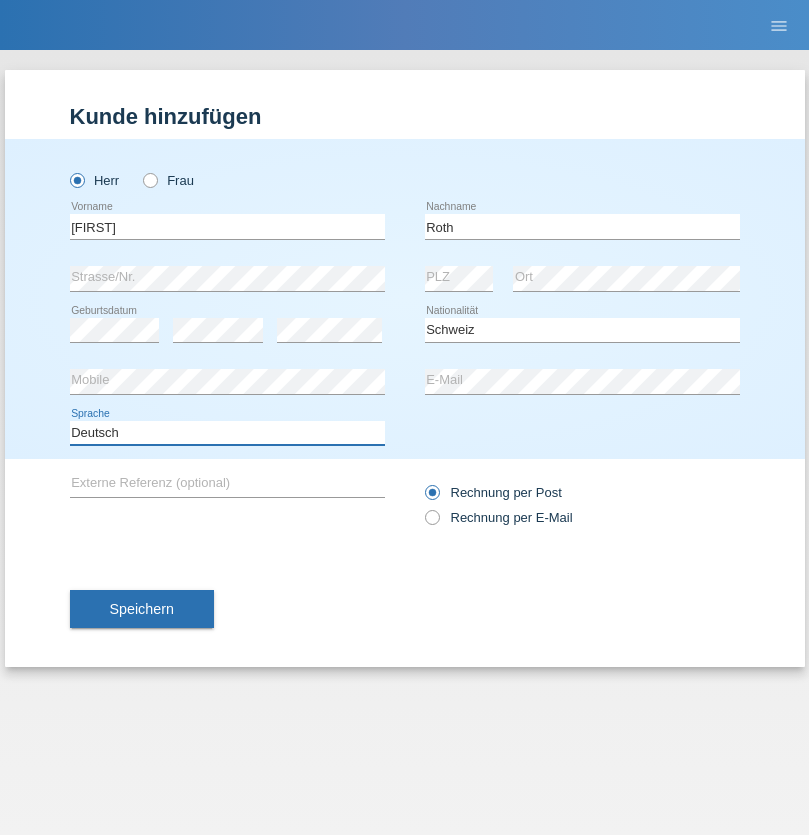 select on "en" 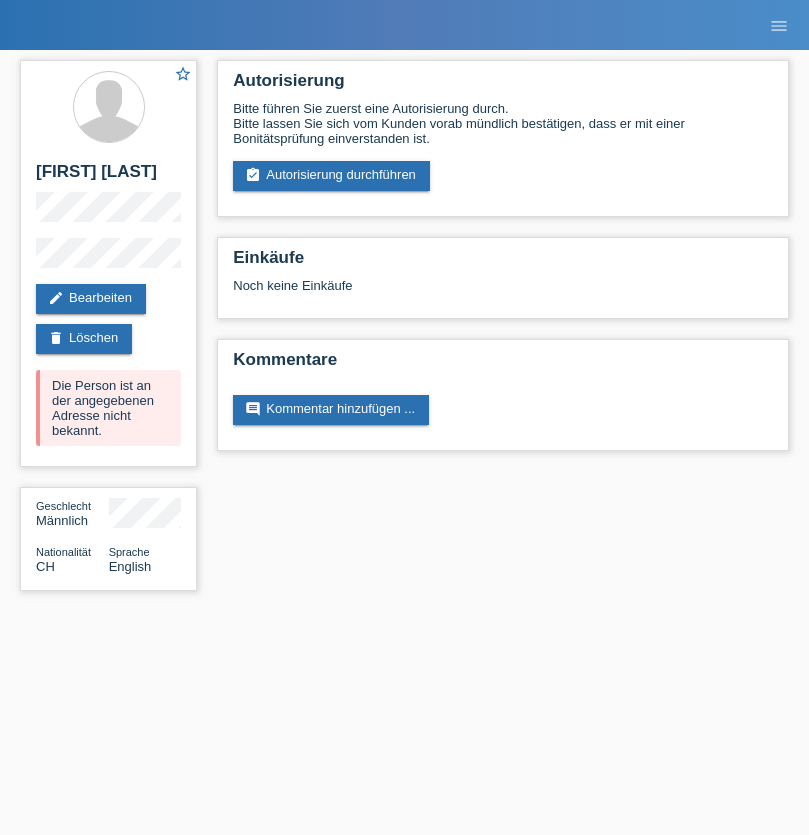 scroll, scrollTop: 0, scrollLeft: 0, axis: both 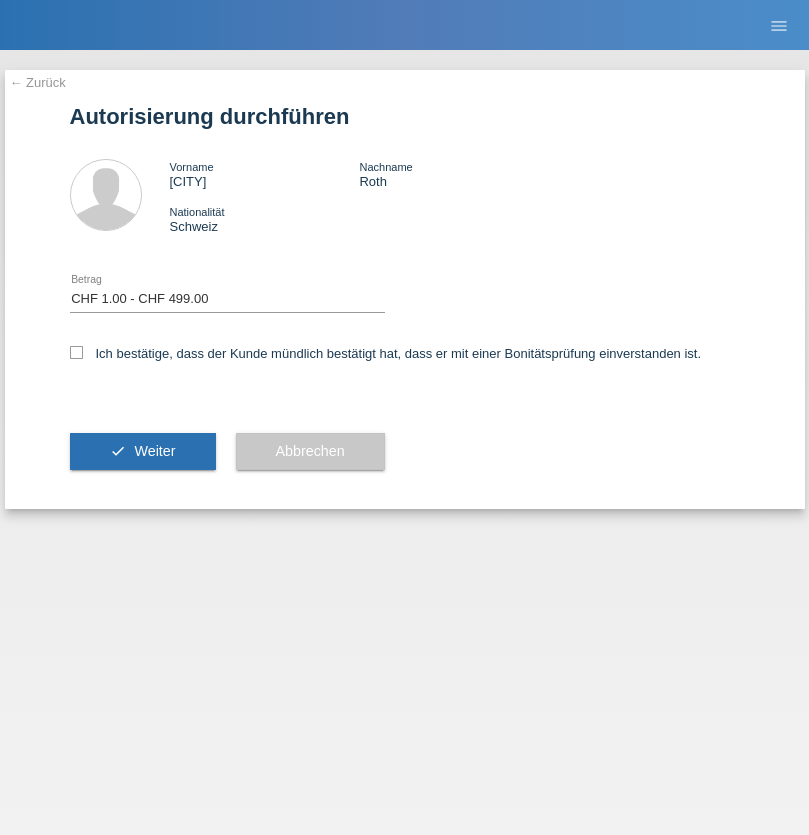 select on "1" 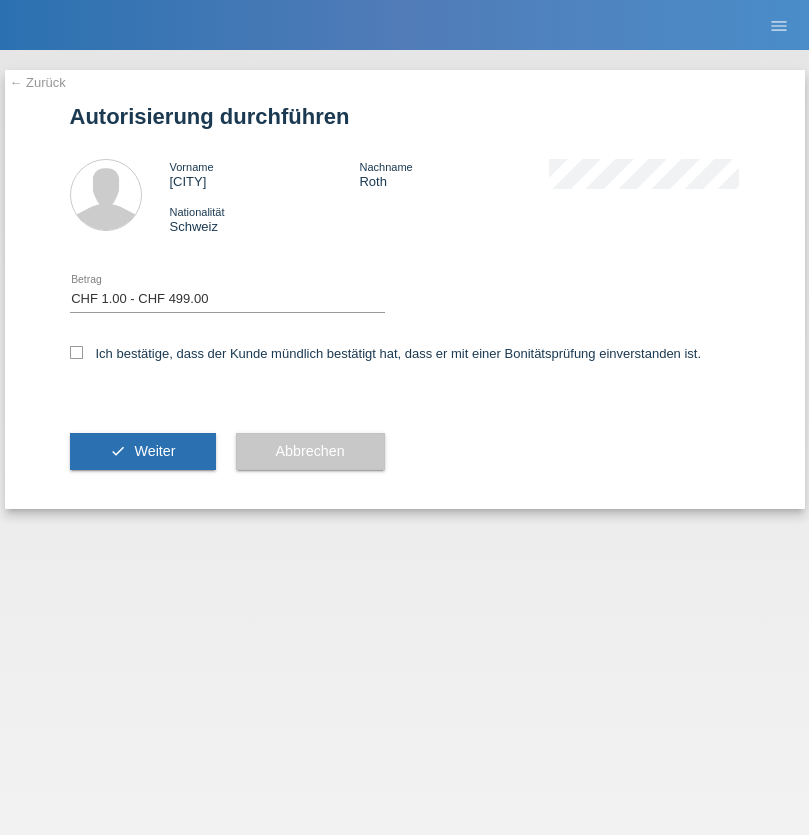 checkbox on "true" 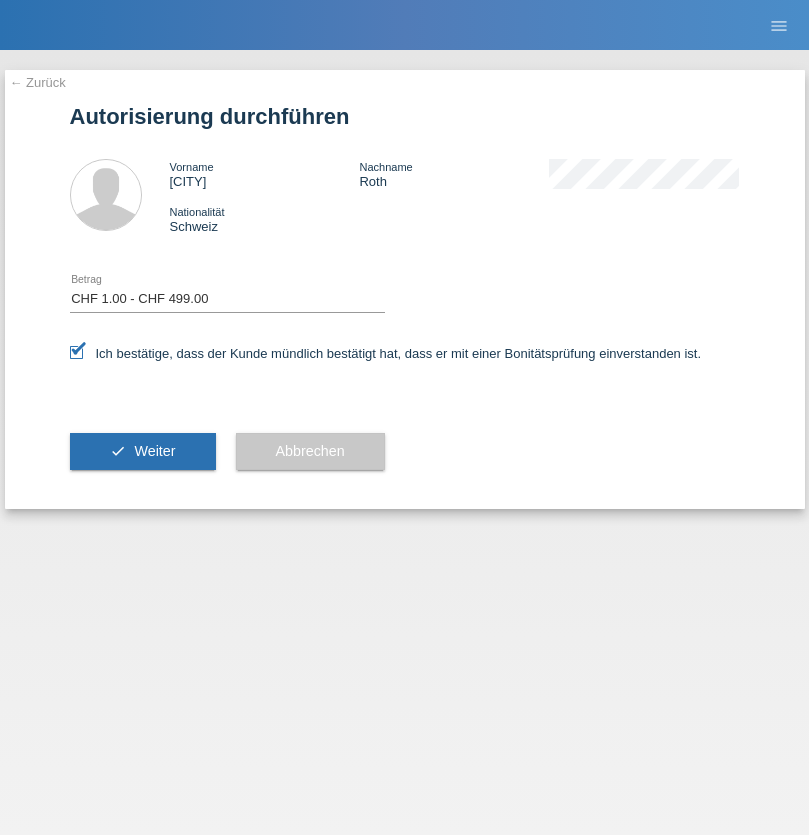 scroll, scrollTop: 0, scrollLeft: 0, axis: both 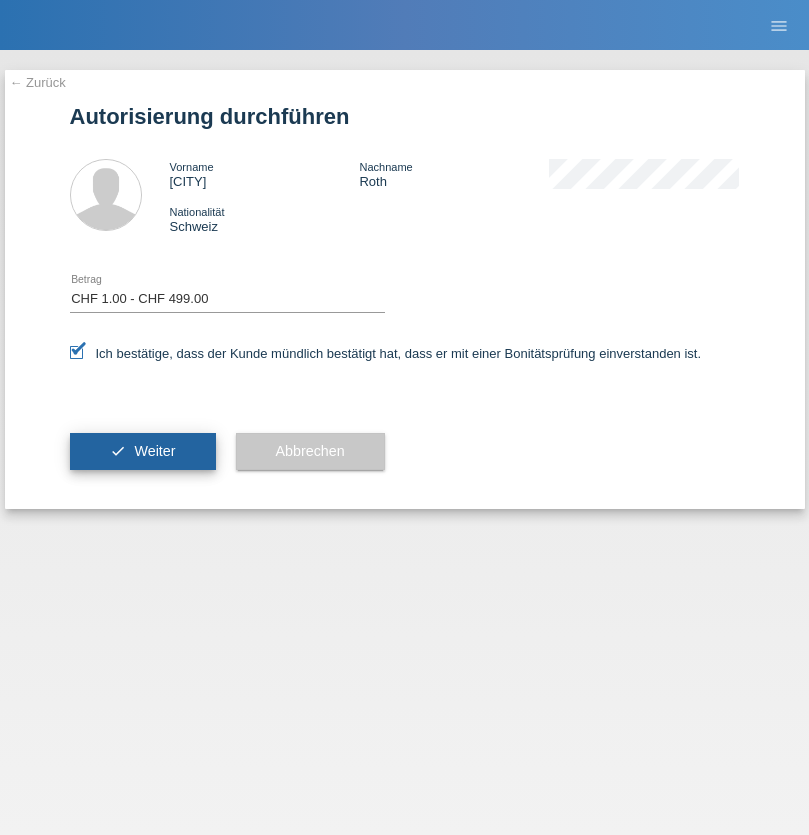 click on "Weiter" at bounding box center [154, 451] 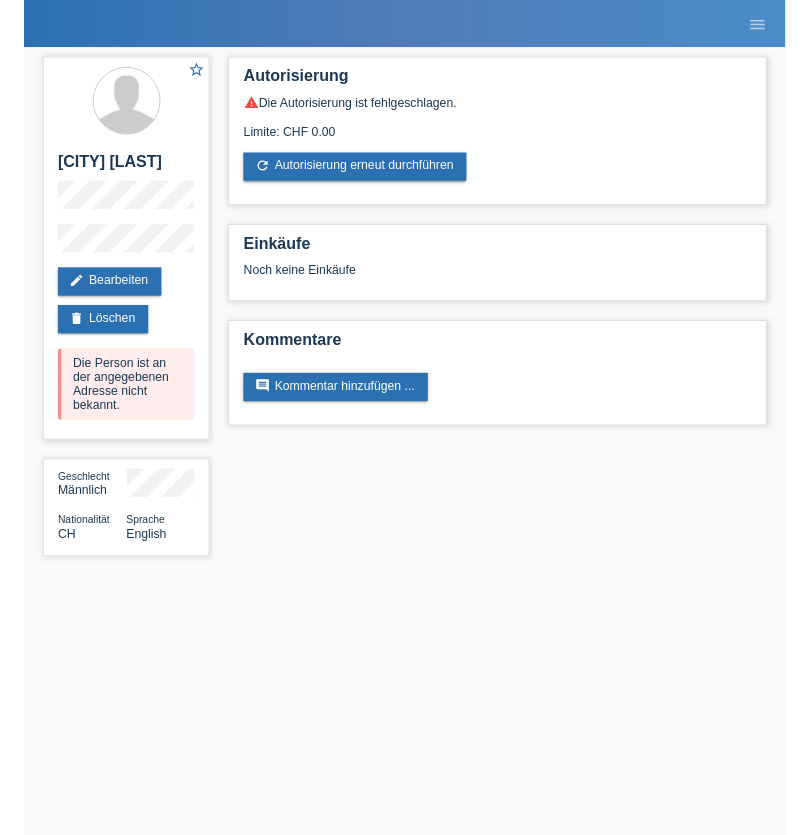scroll, scrollTop: 0, scrollLeft: 0, axis: both 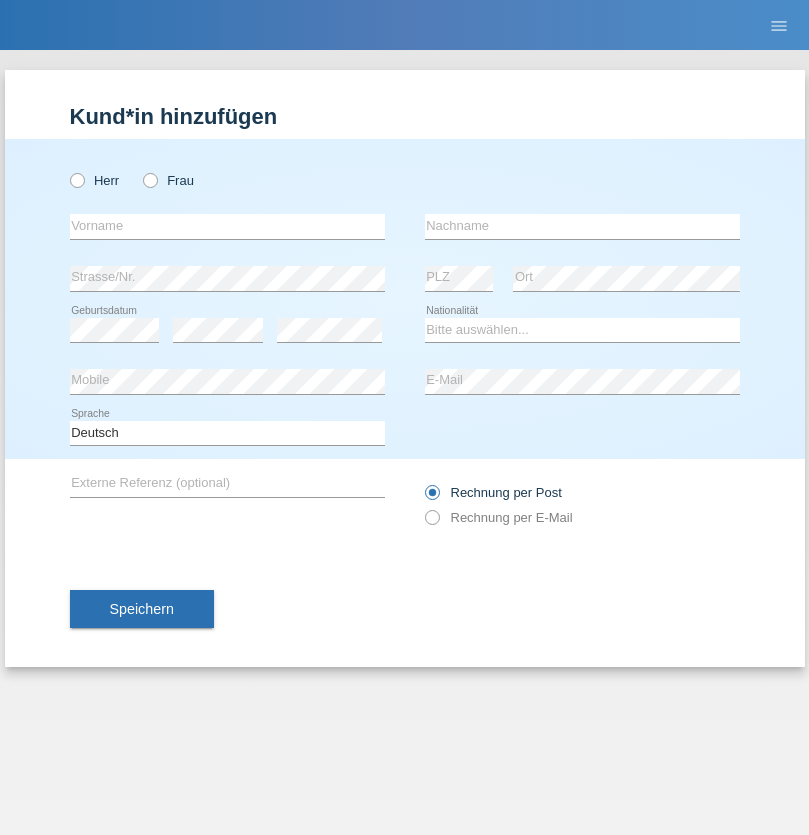 radio on "true" 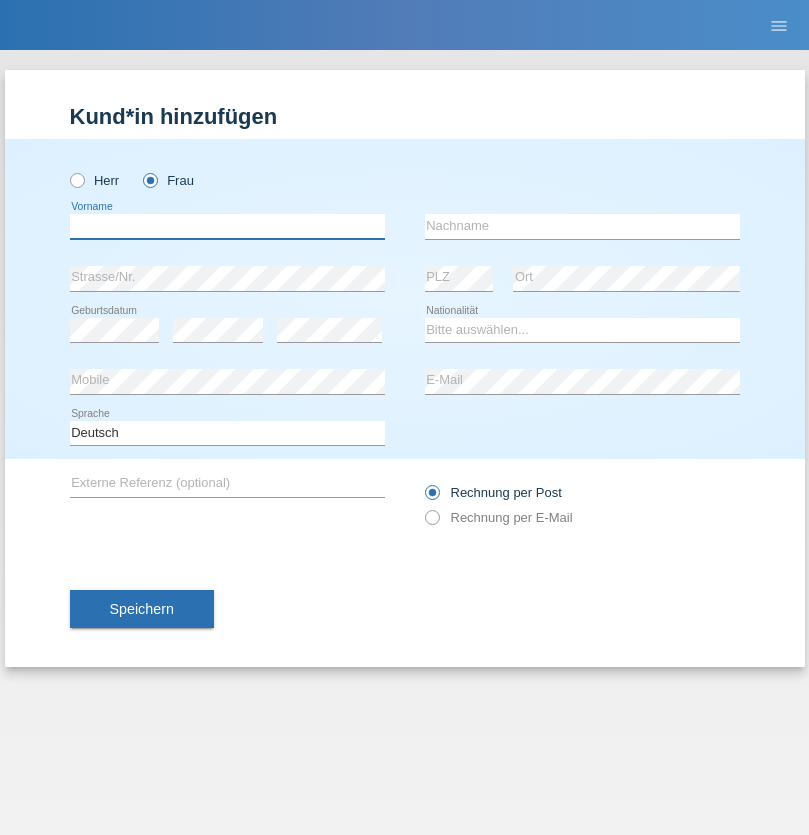 click at bounding box center [227, 226] 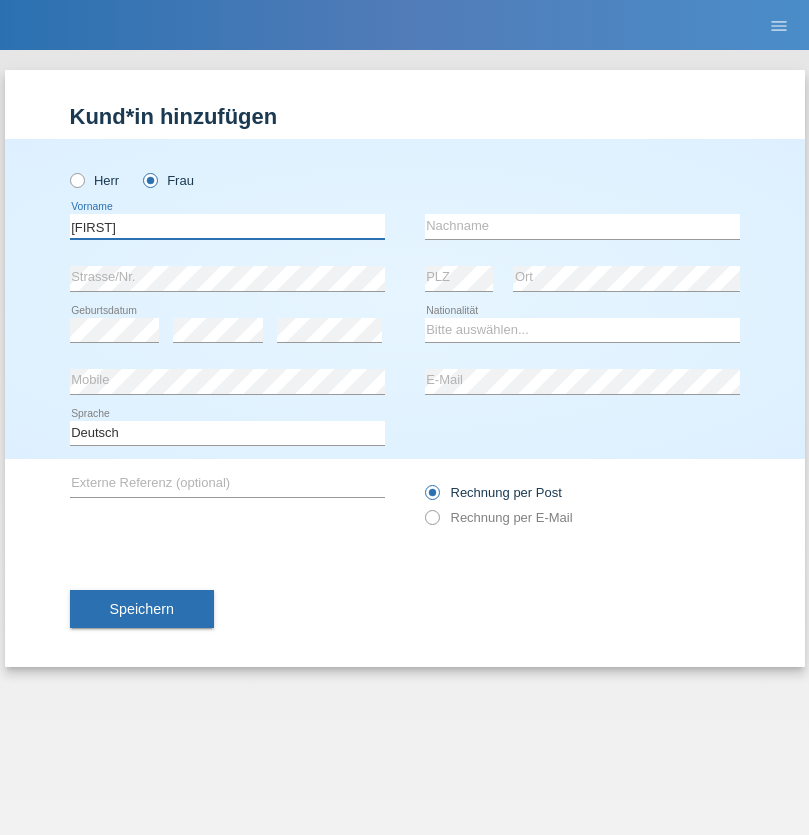 type on "[FIRST]" 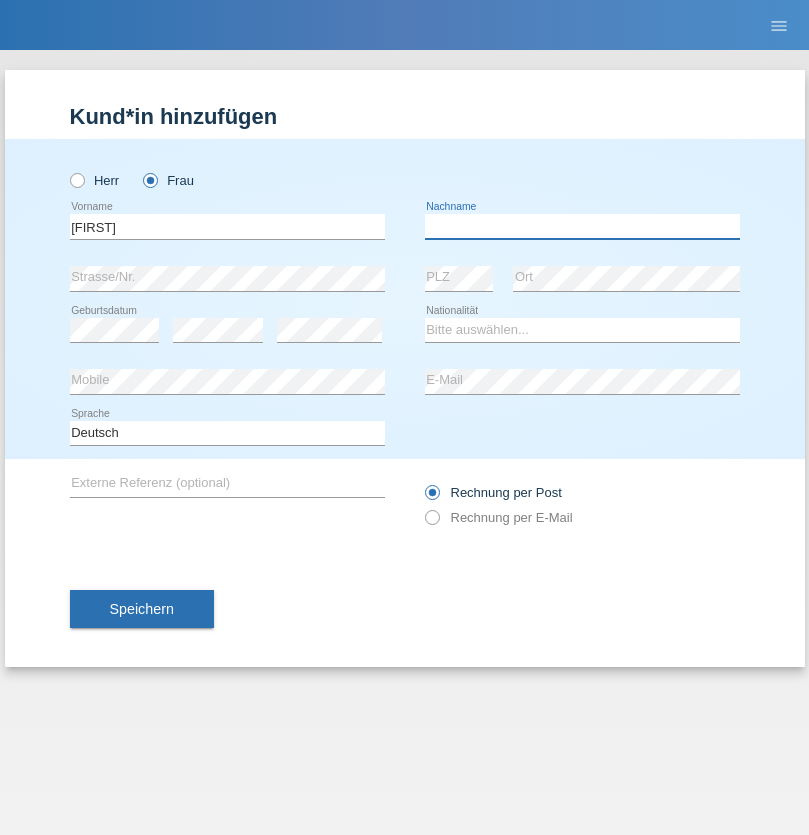 click at bounding box center [582, 226] 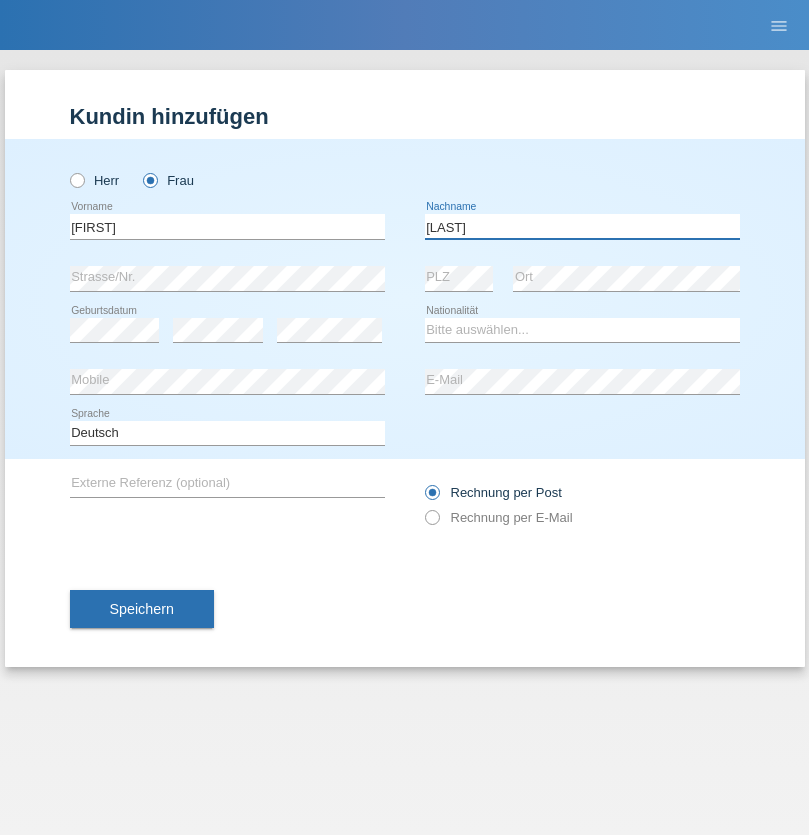 type on "[LAST]" 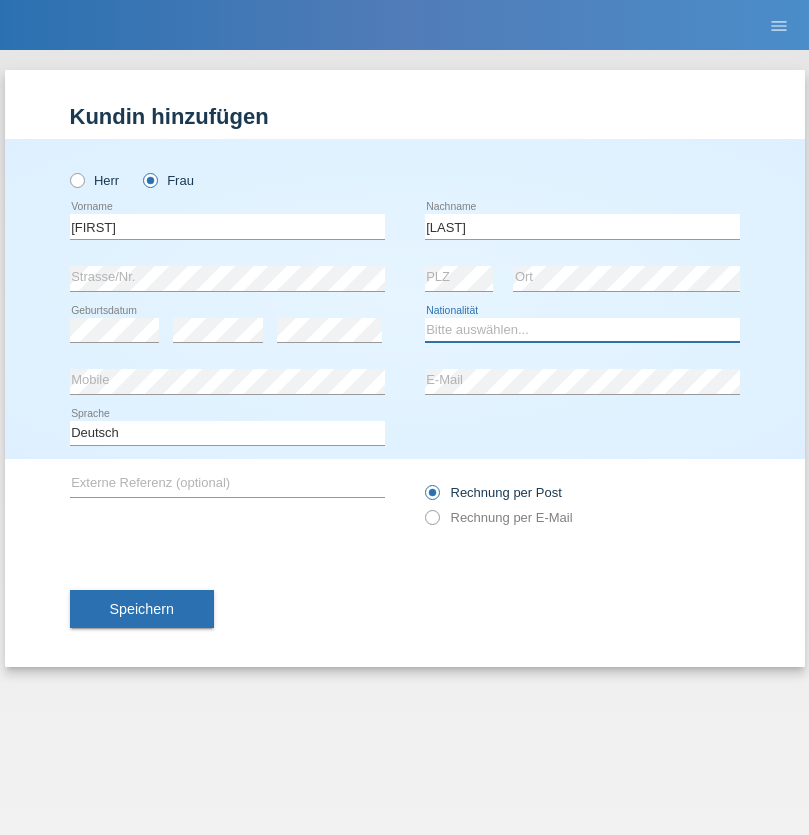 select on "CH" 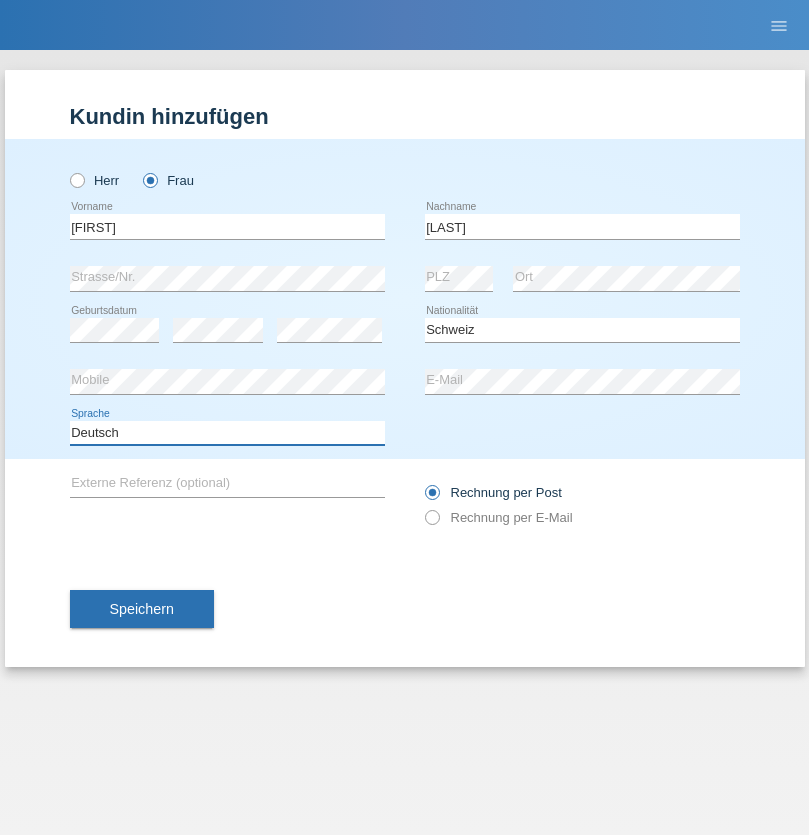select on "en" 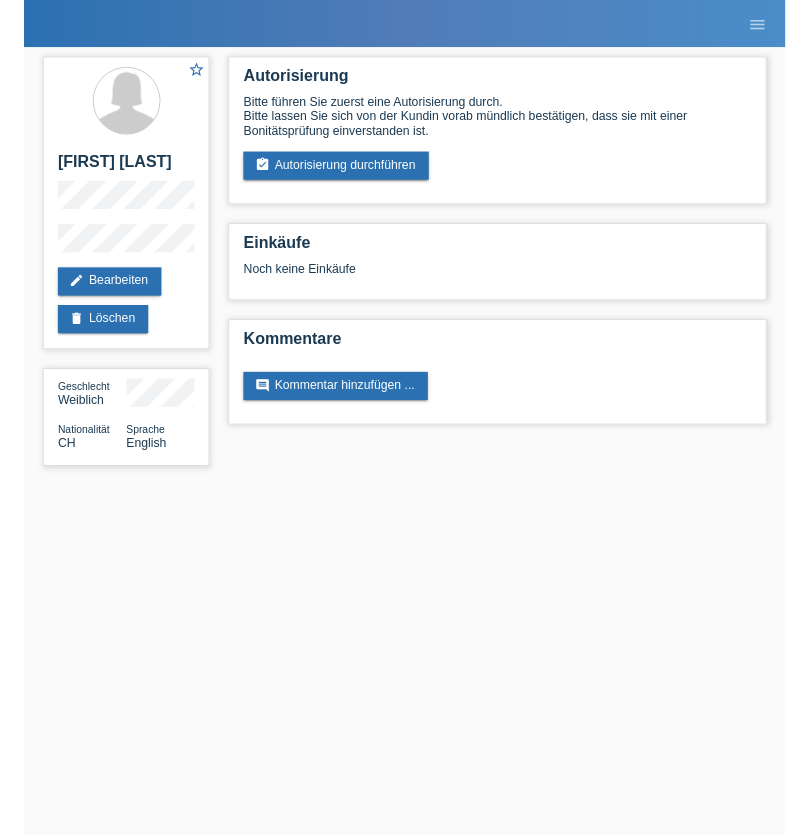 scroll, scrollTop: 0, scrollLeft: 0, axis: both 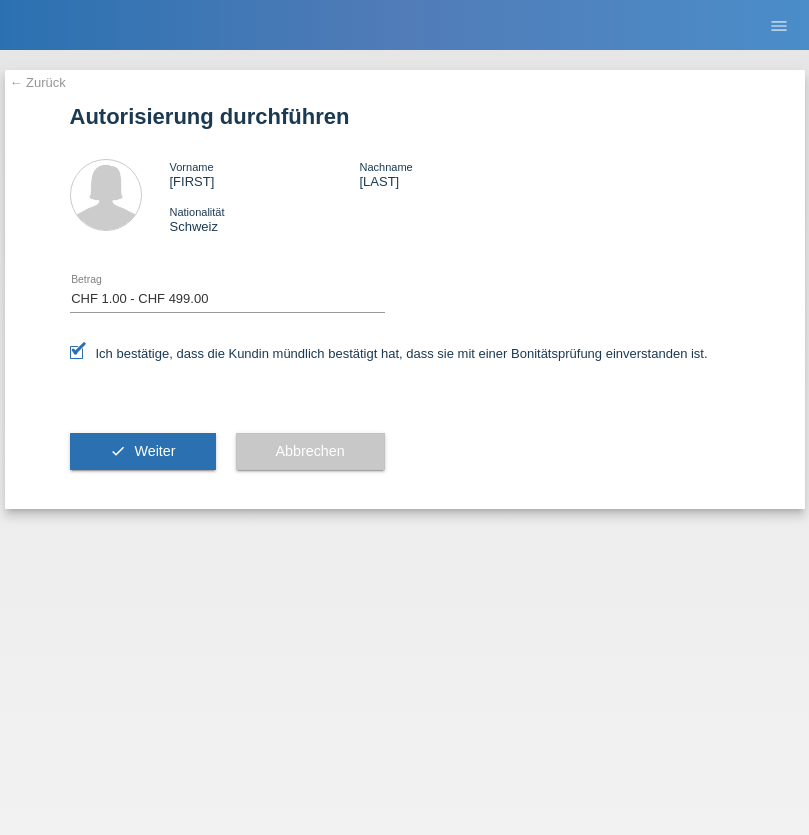 select on "1" 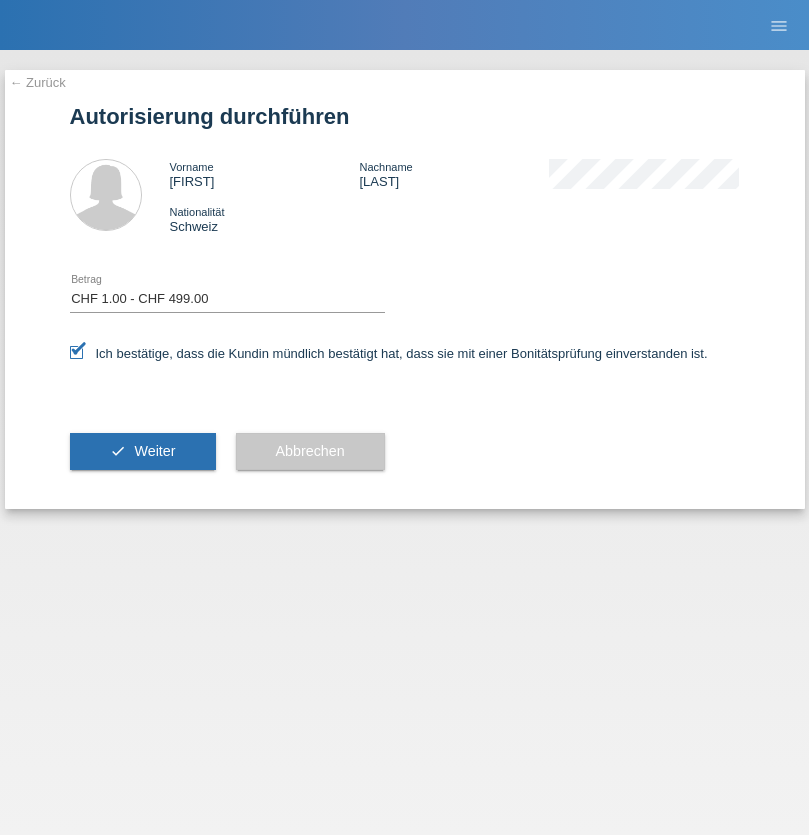 scroll, scrollTop: 0, scrollLeft: 0, axis: both 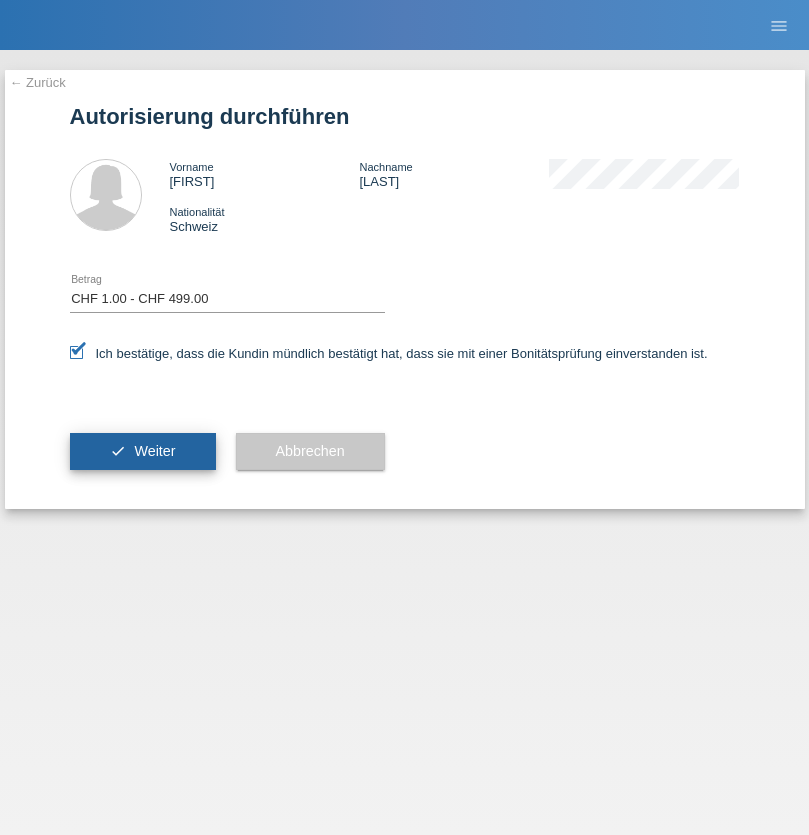 click on "Weiter" at bounding box center [154, 451] 